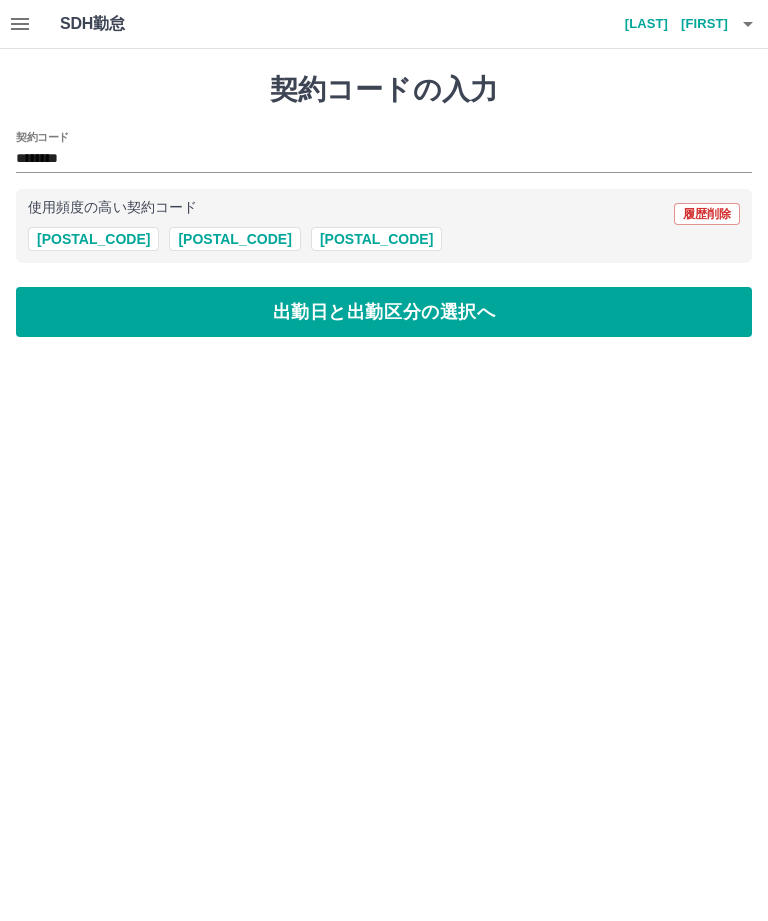 scroll, scrollTop: 0, scrollLeft: 0, axis: both 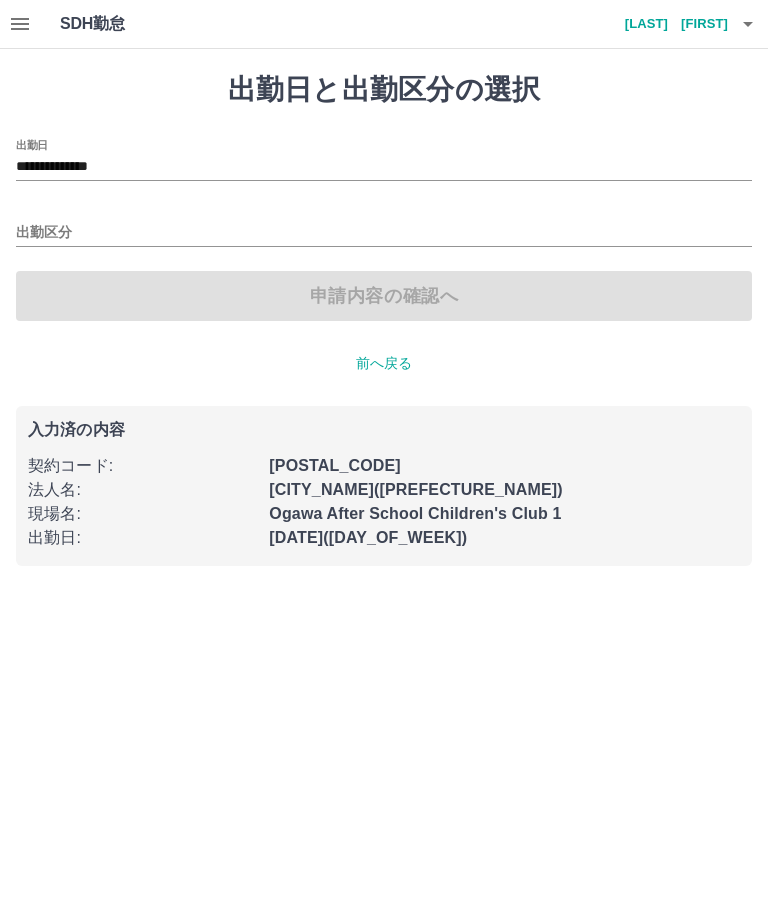 click on "**********" at bounding box center [384, 167] 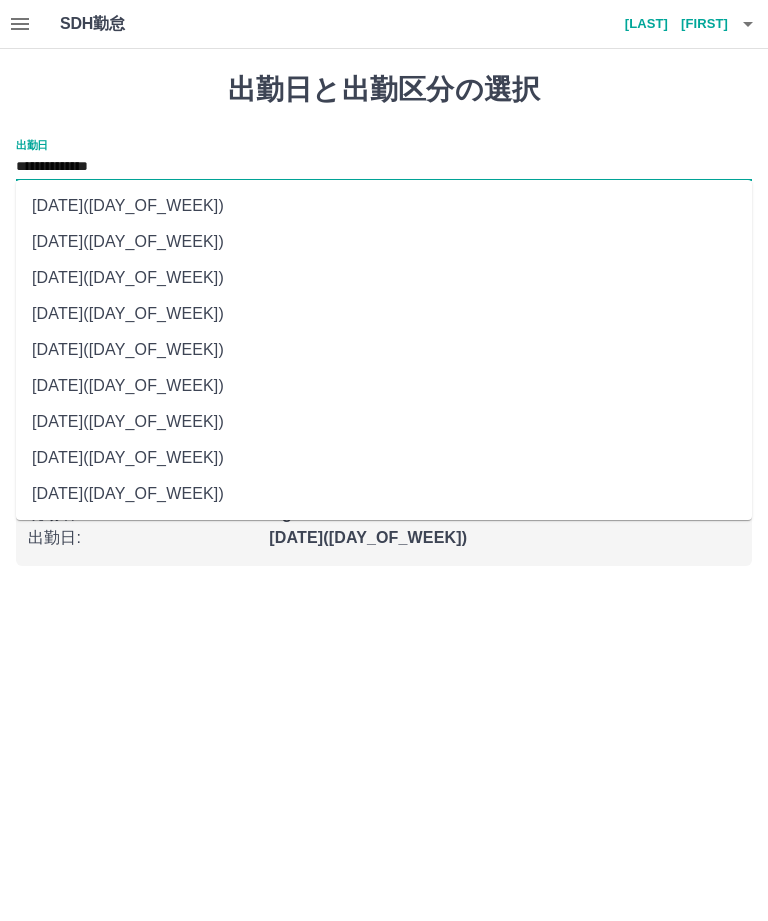 click on "2025年07月10日(木)" at bounding box center (384, 206) 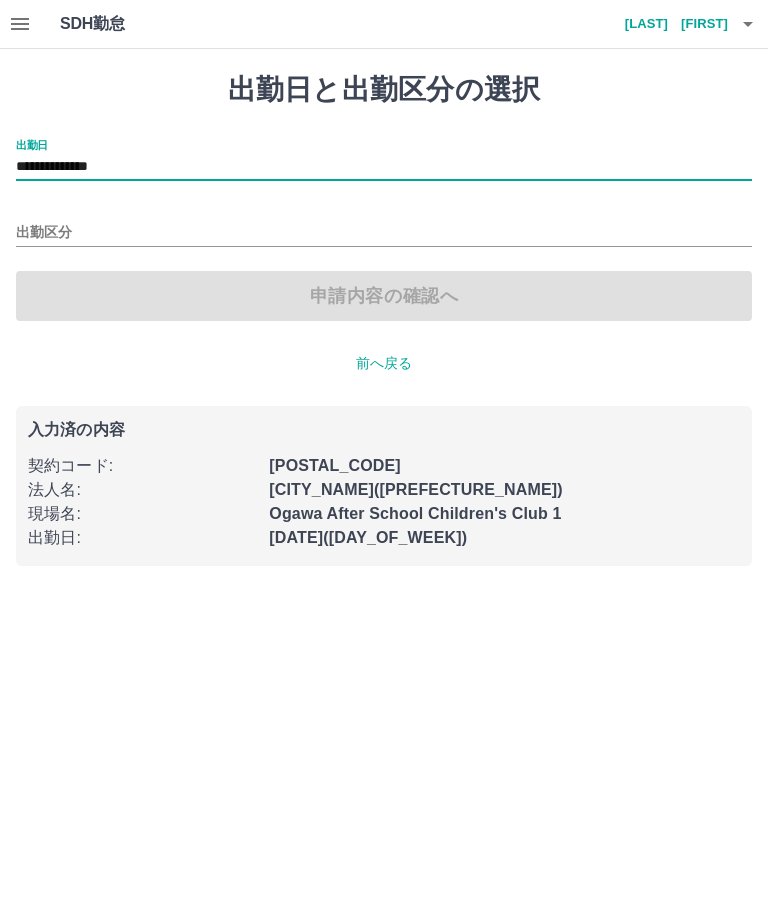 click on "出勤区分" at bounding box center (384, 233) 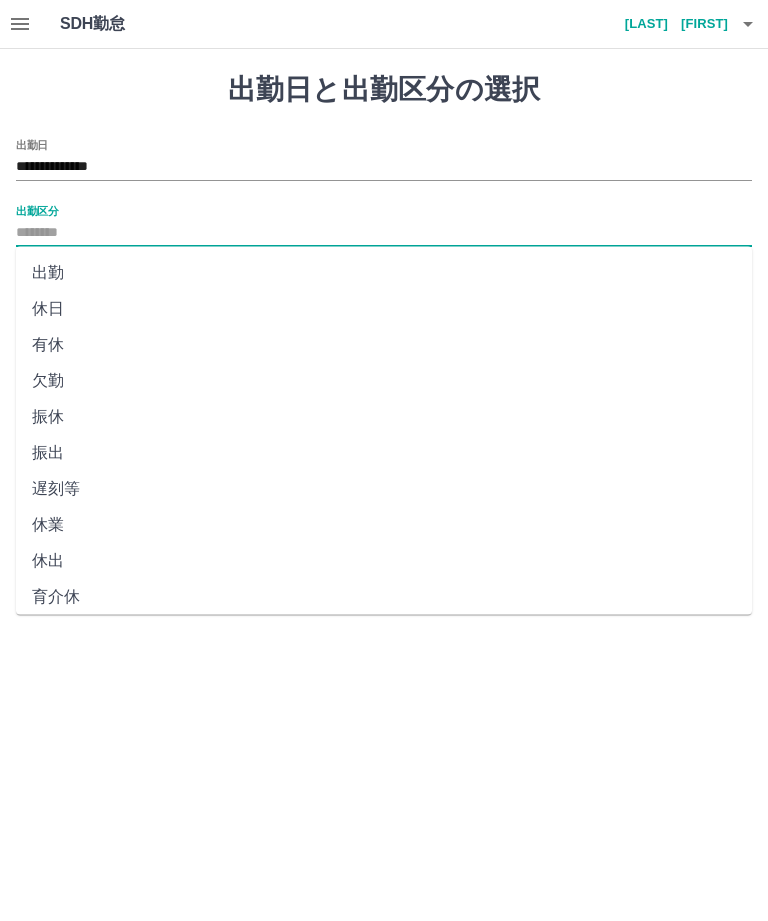 click on "出勤" at bounding box center (384, 273) 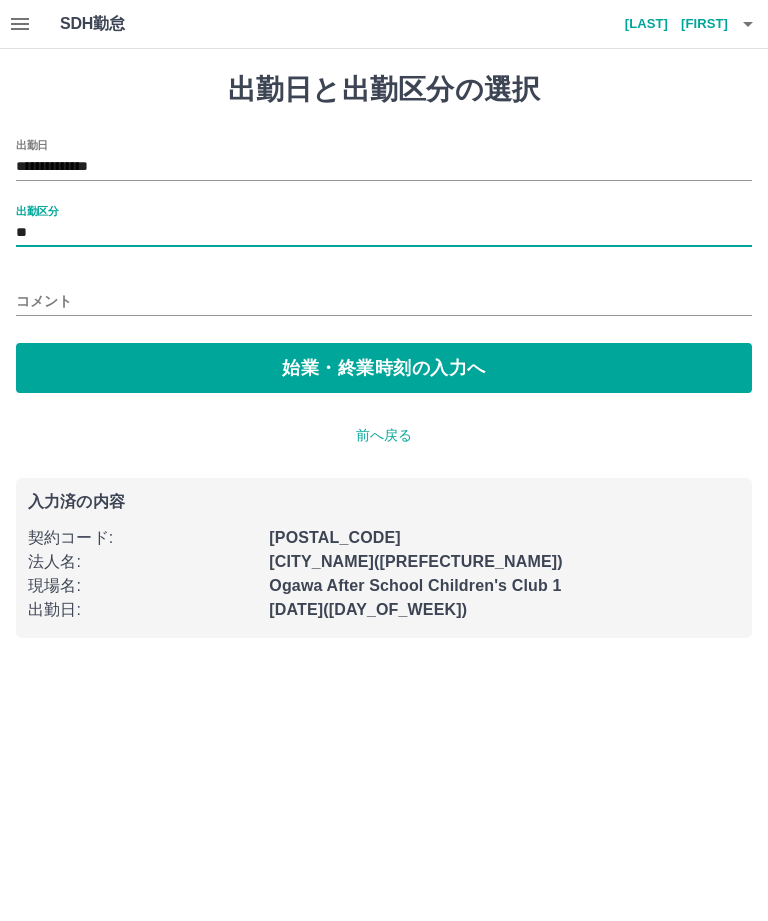 click on "始業・終業時刻の入力へ" at bounding box center [384, 368] 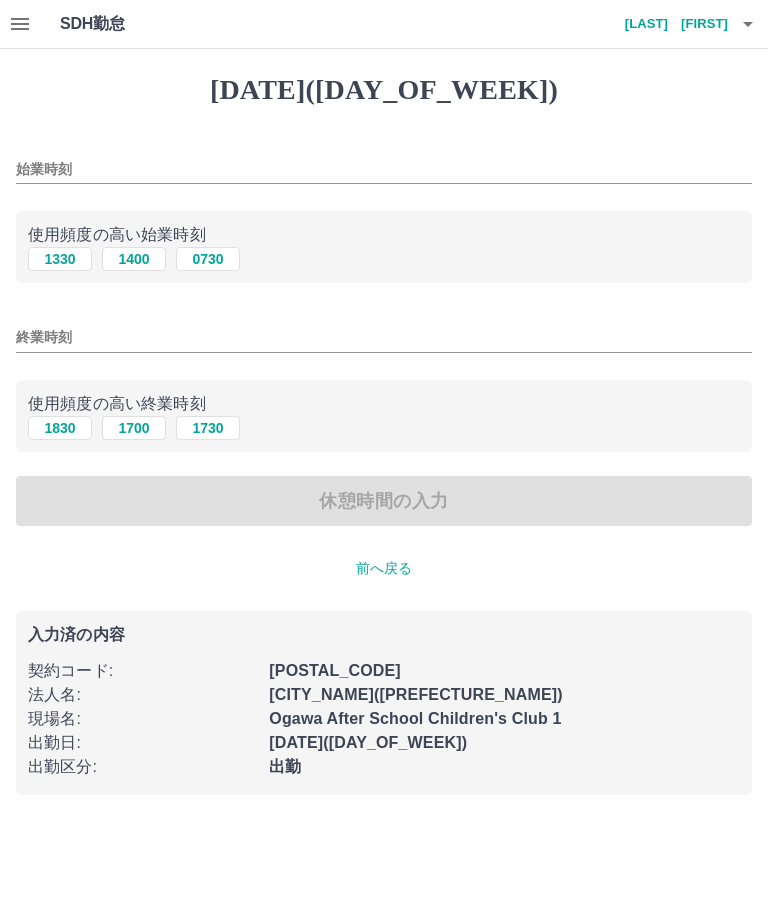 click on "1400" at bounding box center (134, 259) 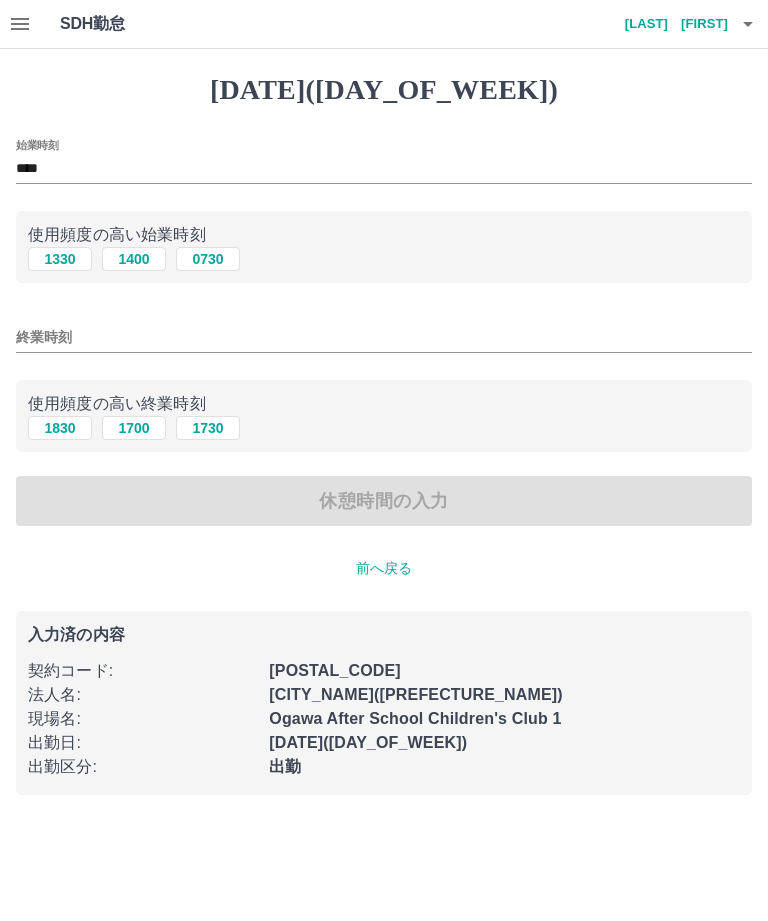 click on "1830" at bounding box center (60, 259) 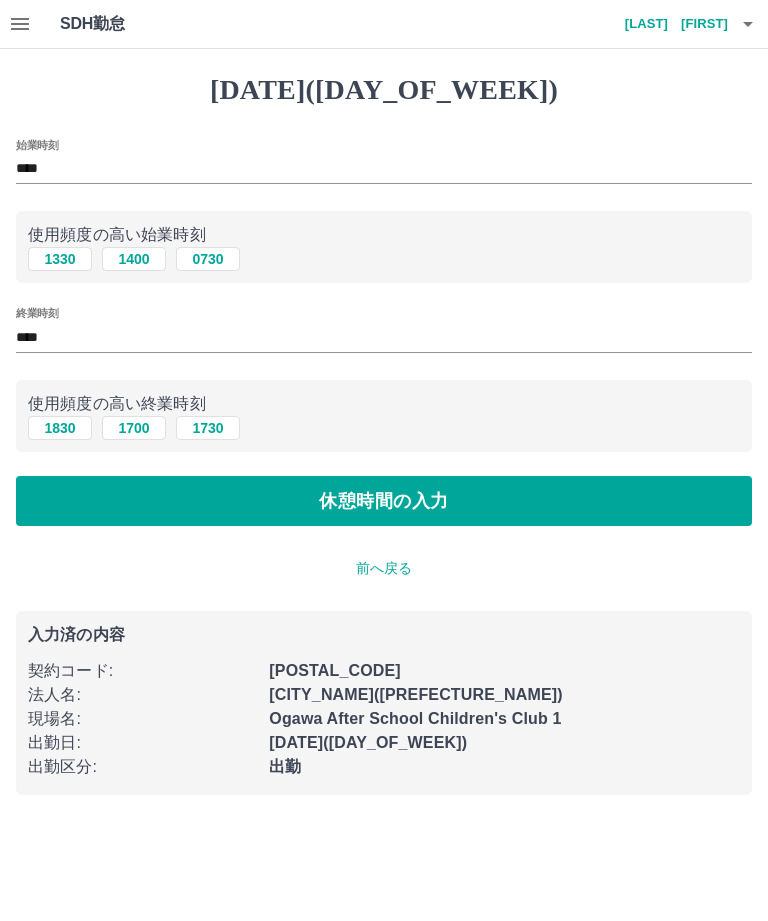 click on "休憩時間の入力" at bounding box center (384, 501) 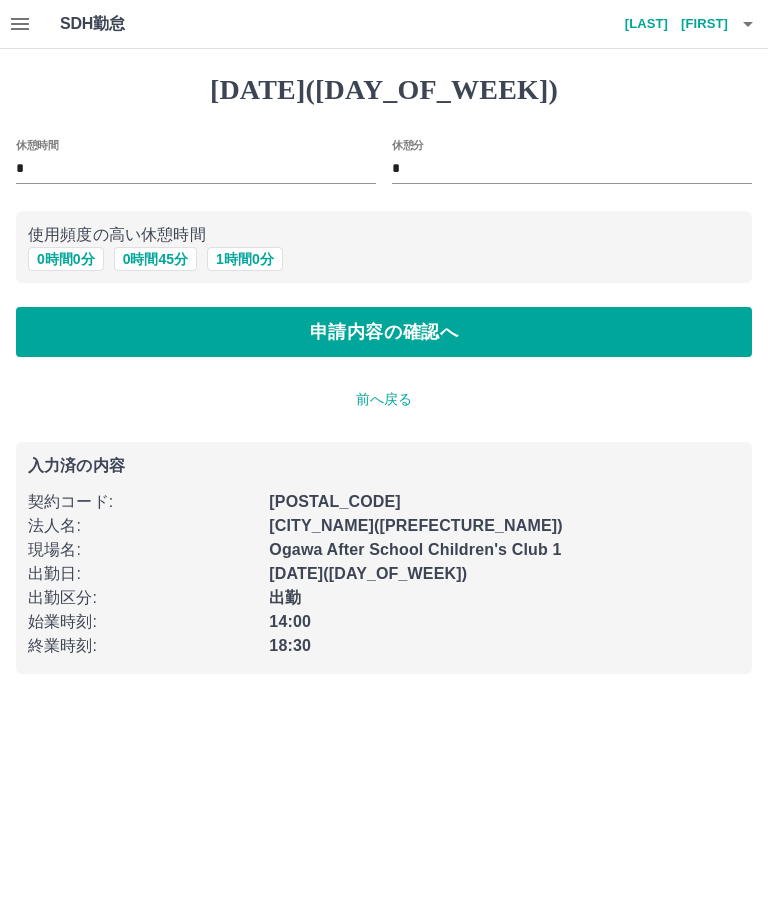 click on "申請内容の確認へ" at bounding box center [384, 332] 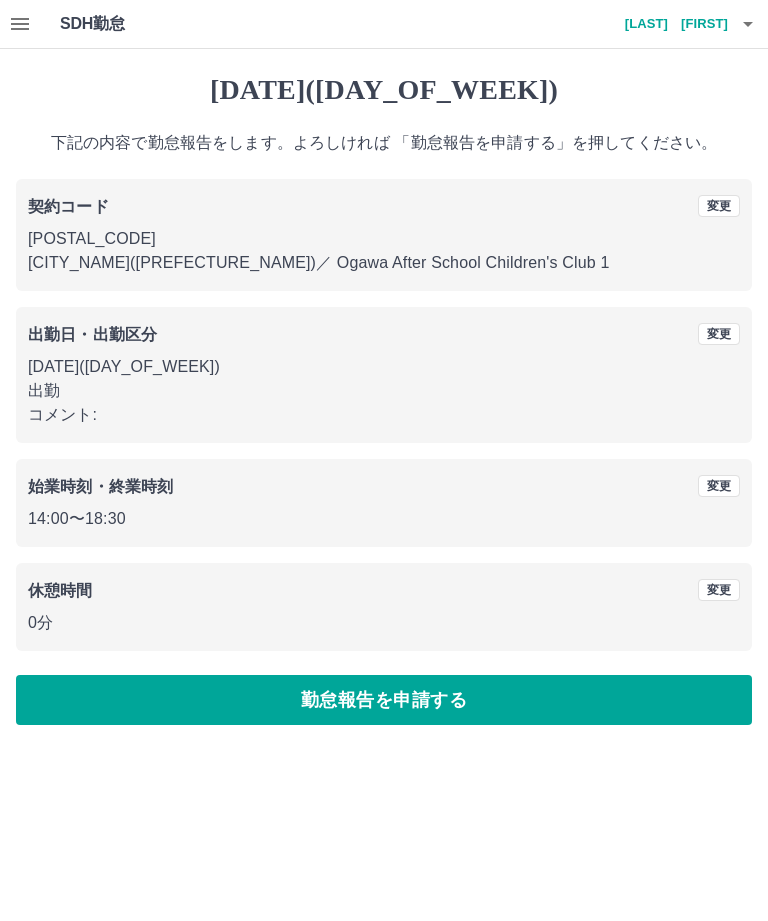 click on "勤怠報告を申請する" at bounding box center (384, 700) 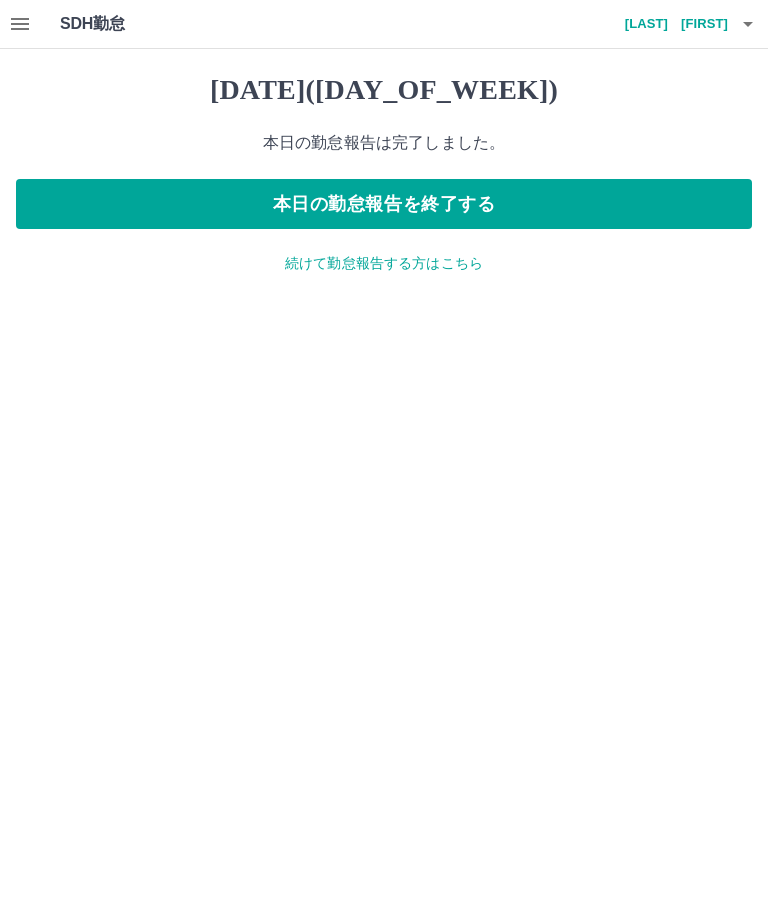 click on "続けて勤怠報告する方はこちら" at bounding box center [384, 263] 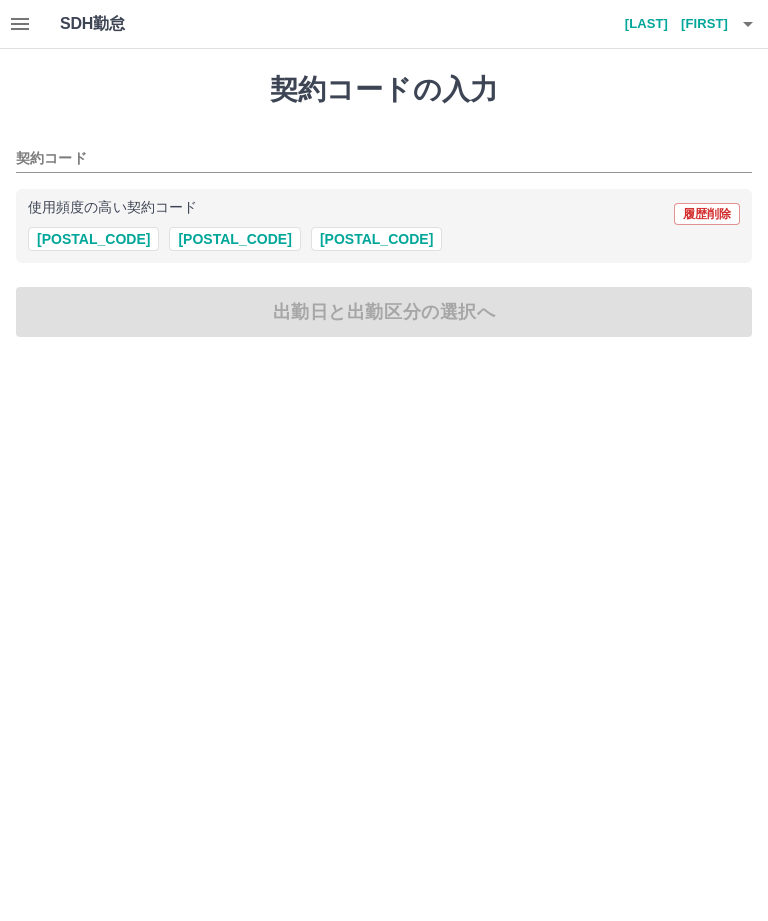 click at bounding box center [748, 24] 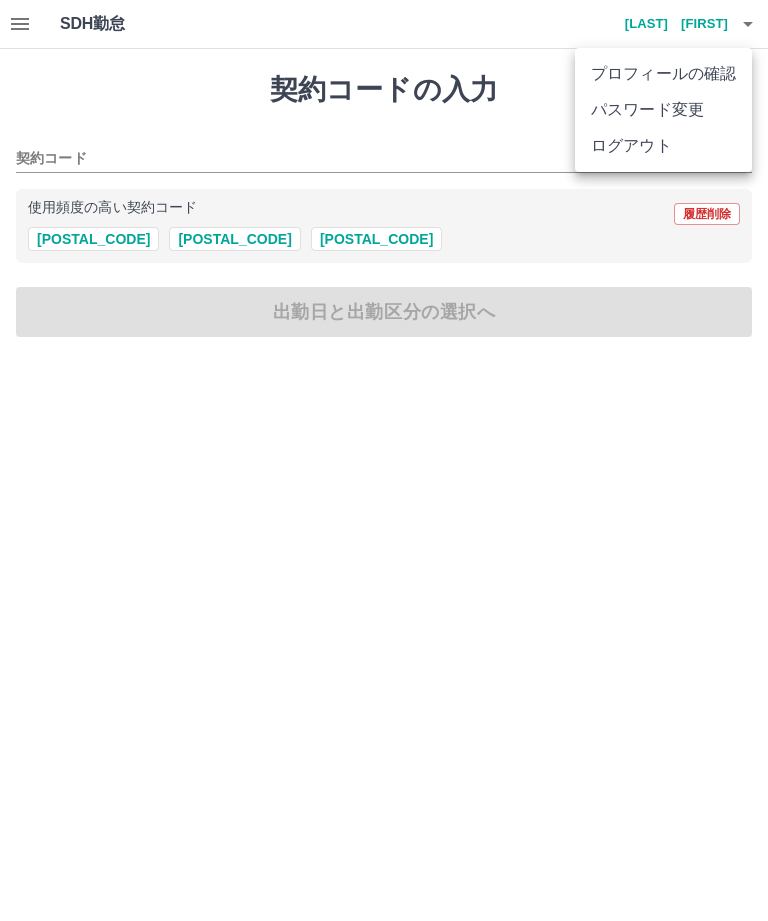 click on "ログアウト" at bounding box center (663, 146) 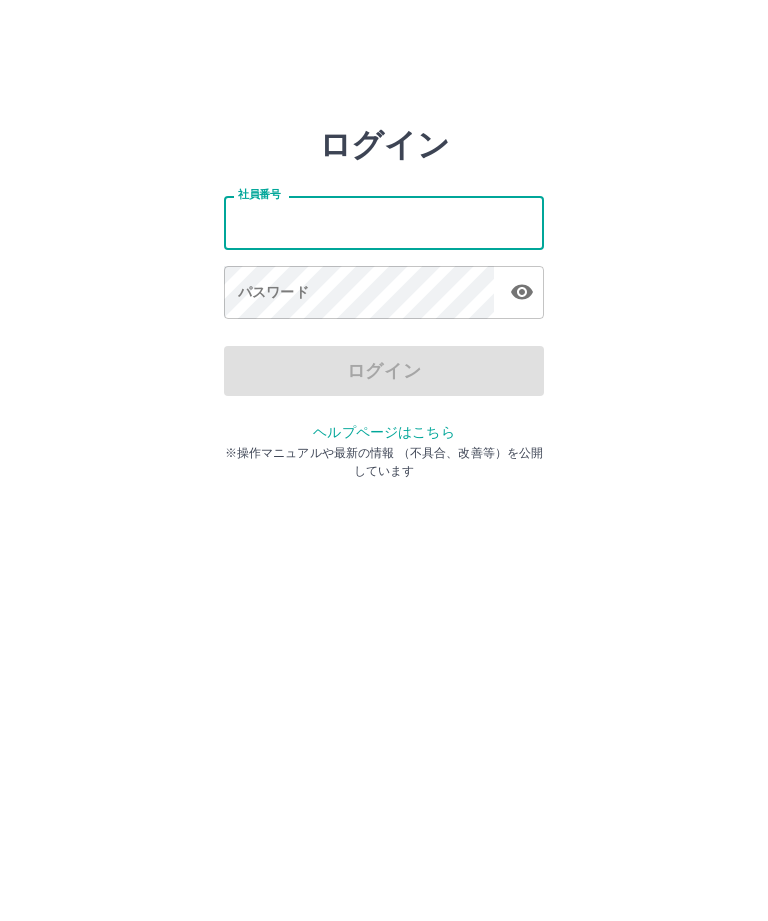 scroll, scrollTop: 0, scrollLeft: 0, axis: both 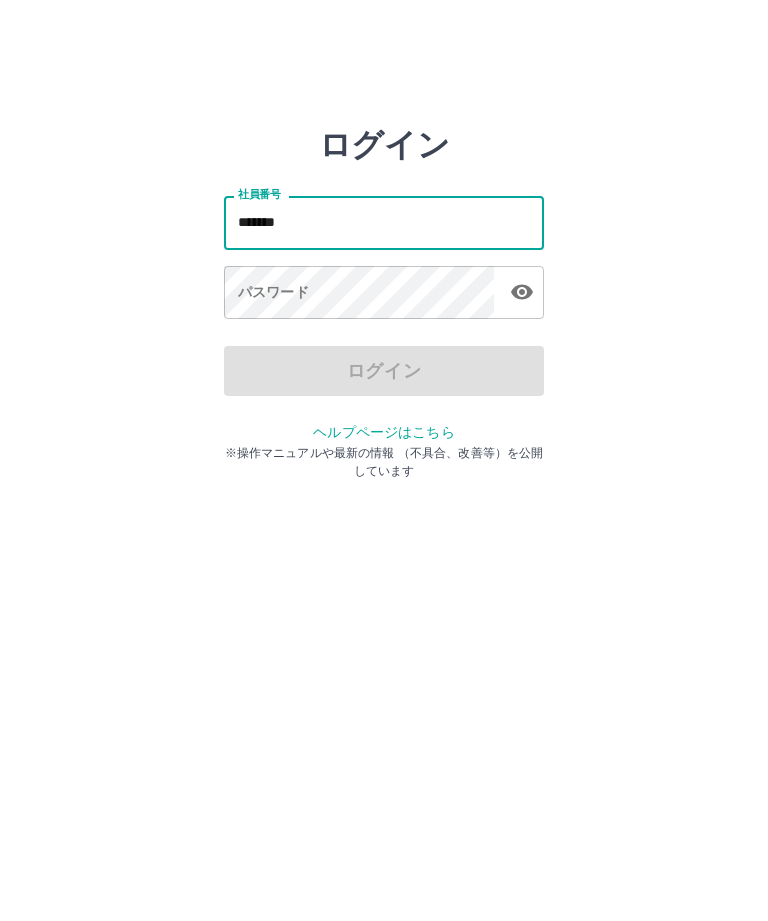 type on "*******" 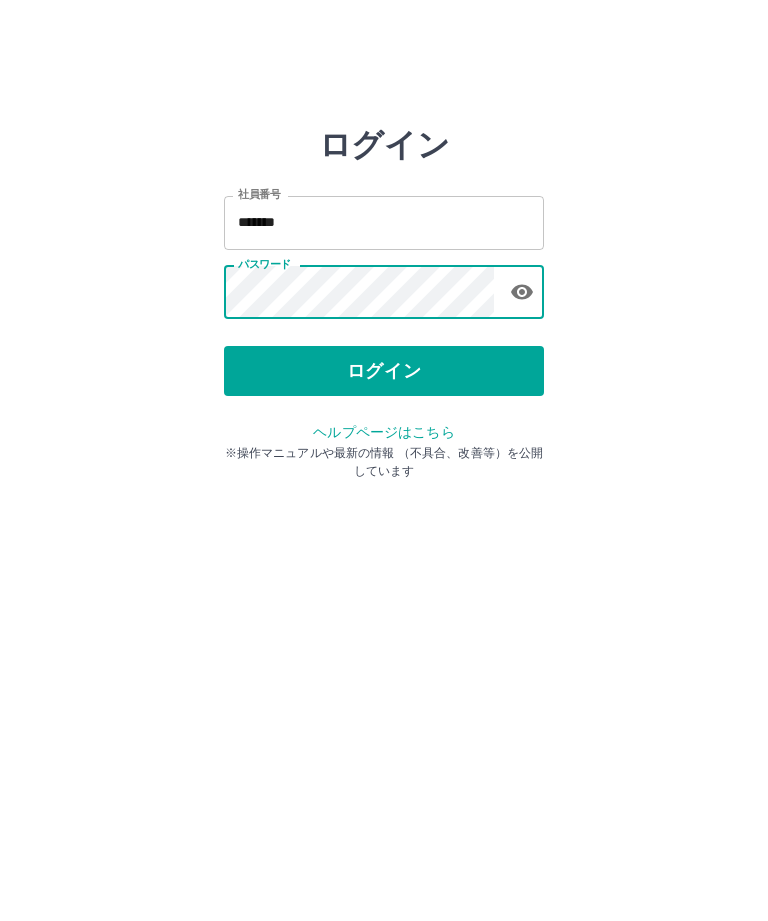 click on "ログイン" at bounding box center (384, 371) 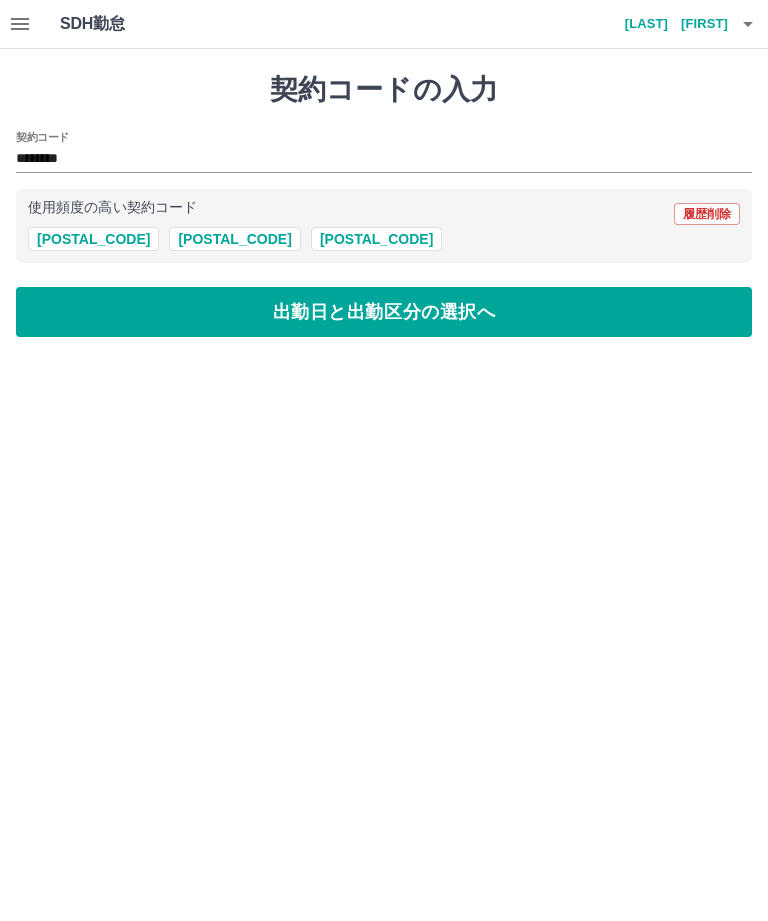 scroll, scrollTop: 0, scrollLeft: 0, axis: both 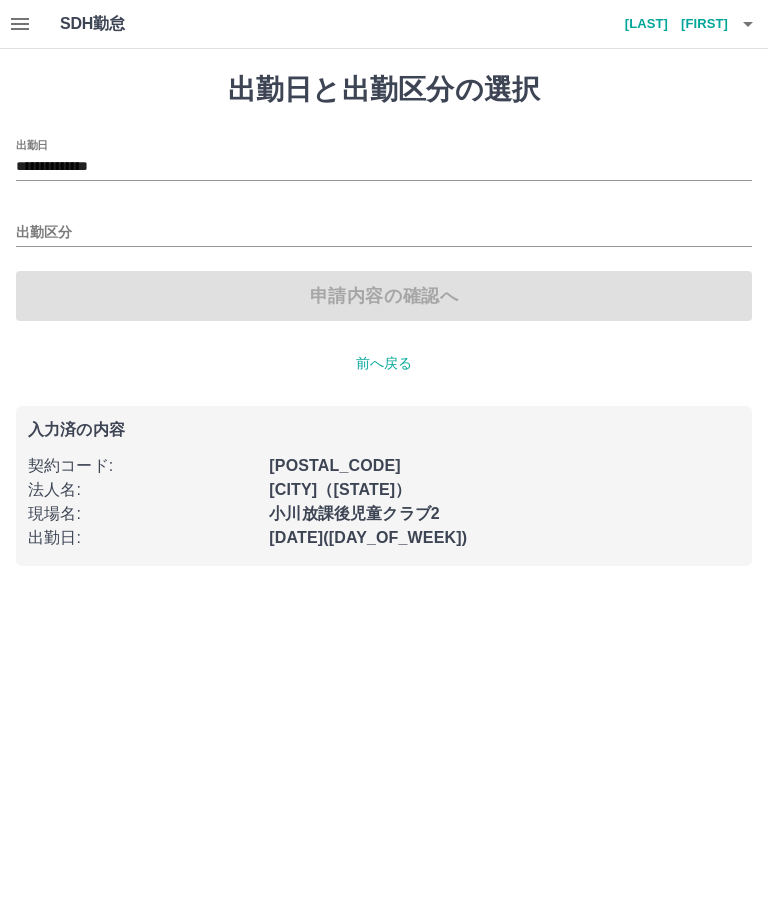 click on "**********" at bounding box center (384, 167) 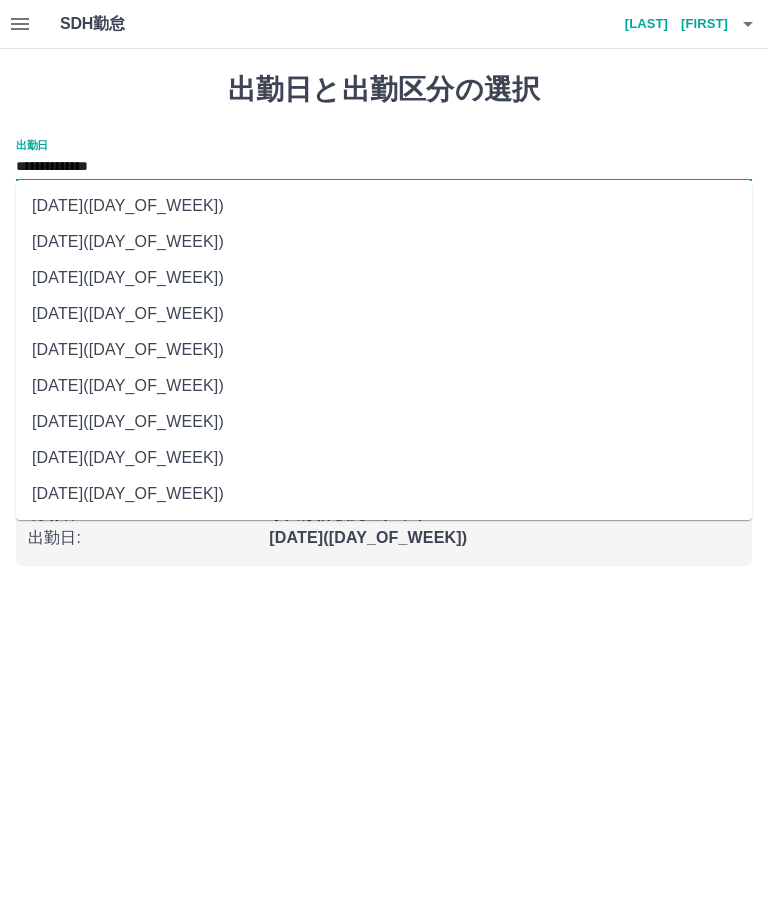 click on "2025年07月10日(木)" at bounding box center (384, 206) 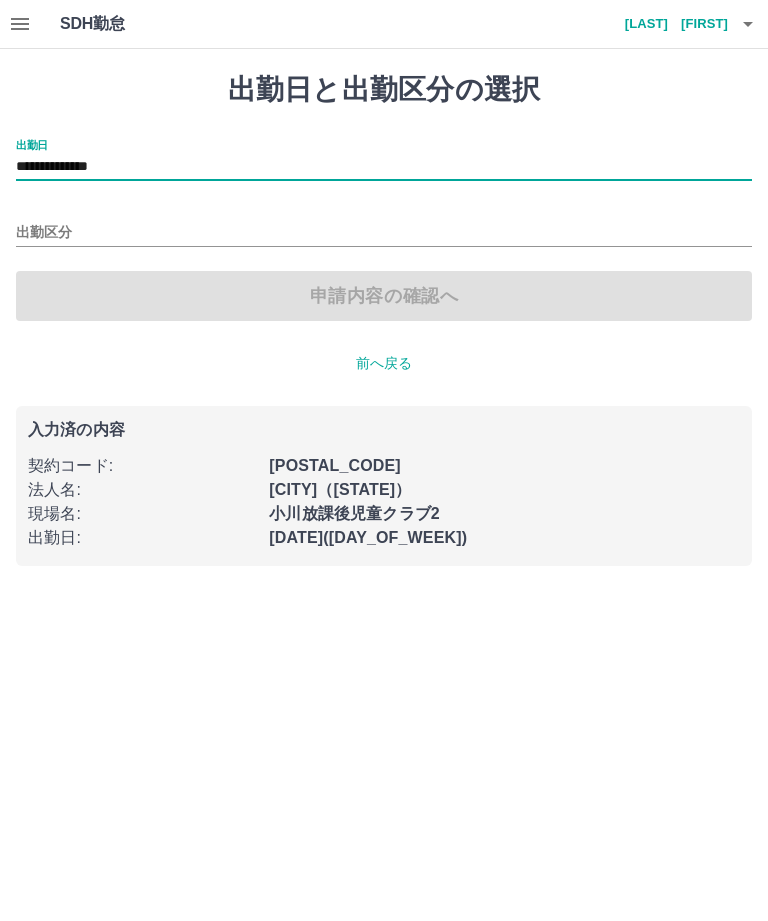 click on "出勤区分" at bounding box center (384, 233) 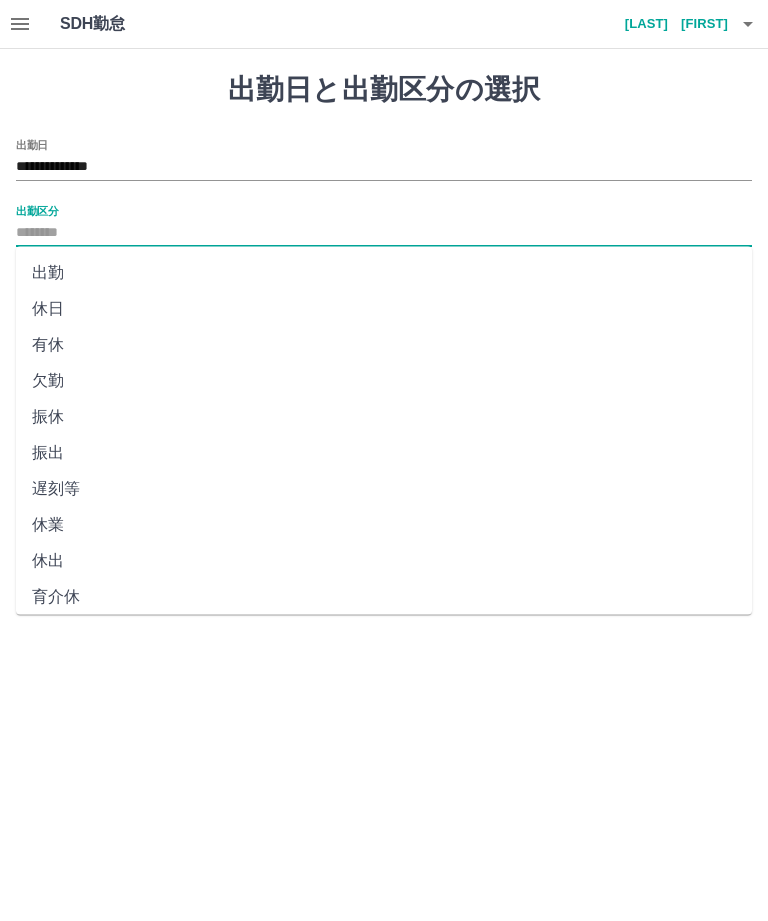 click on "出勤" at bounding box center [384, 273] 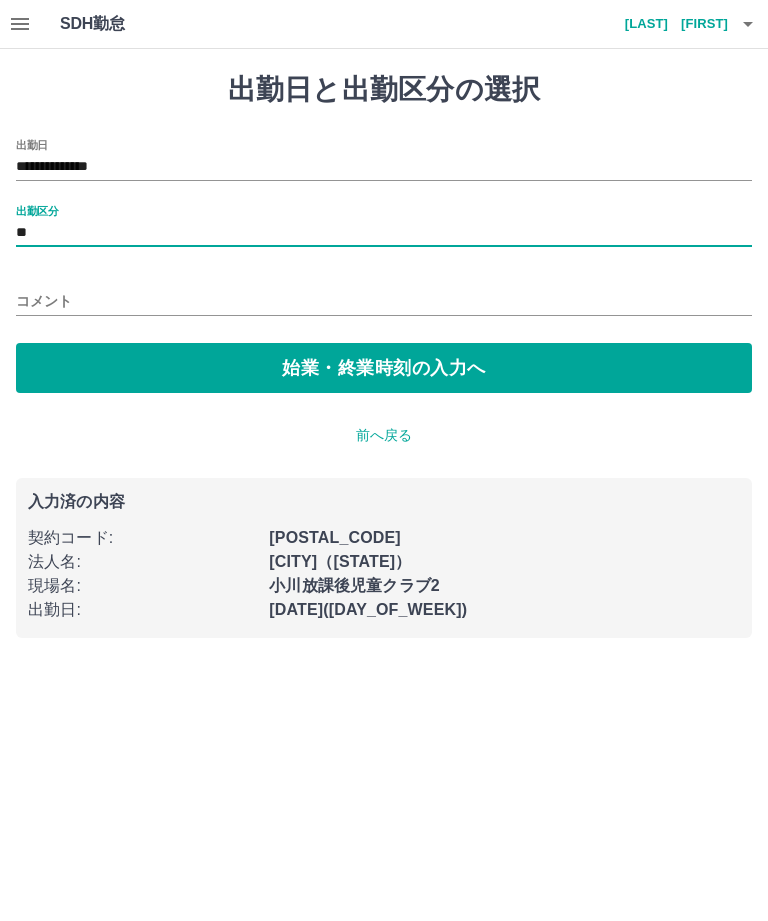 click on "始業・終業時刻の入力へ" at bounding box center [384, 368] 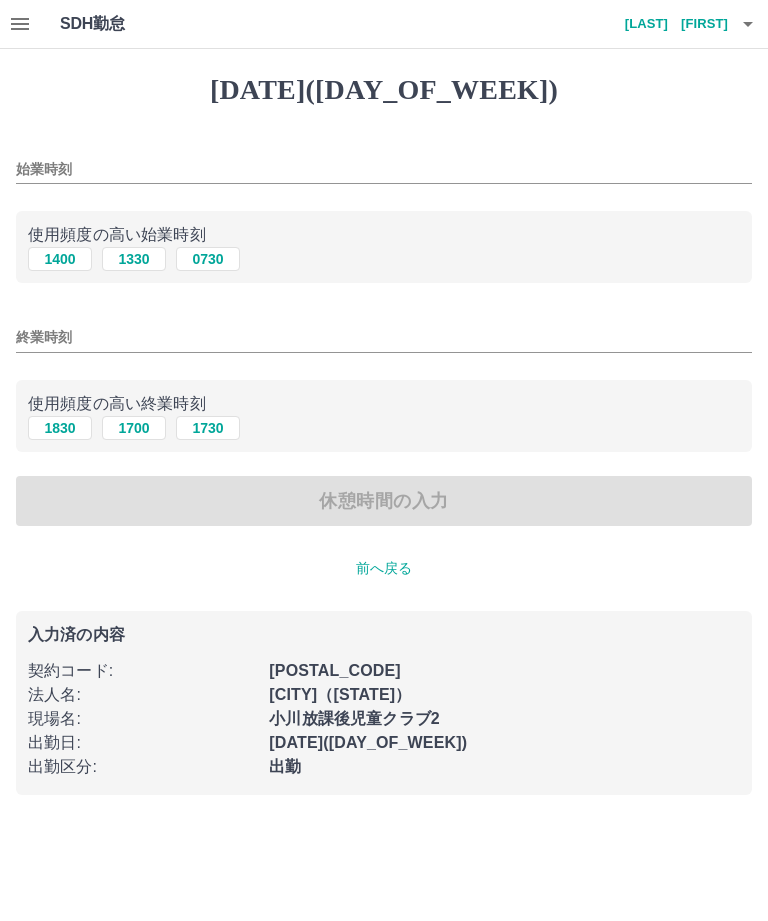 click on "1400" at bounding box center (60, 259) 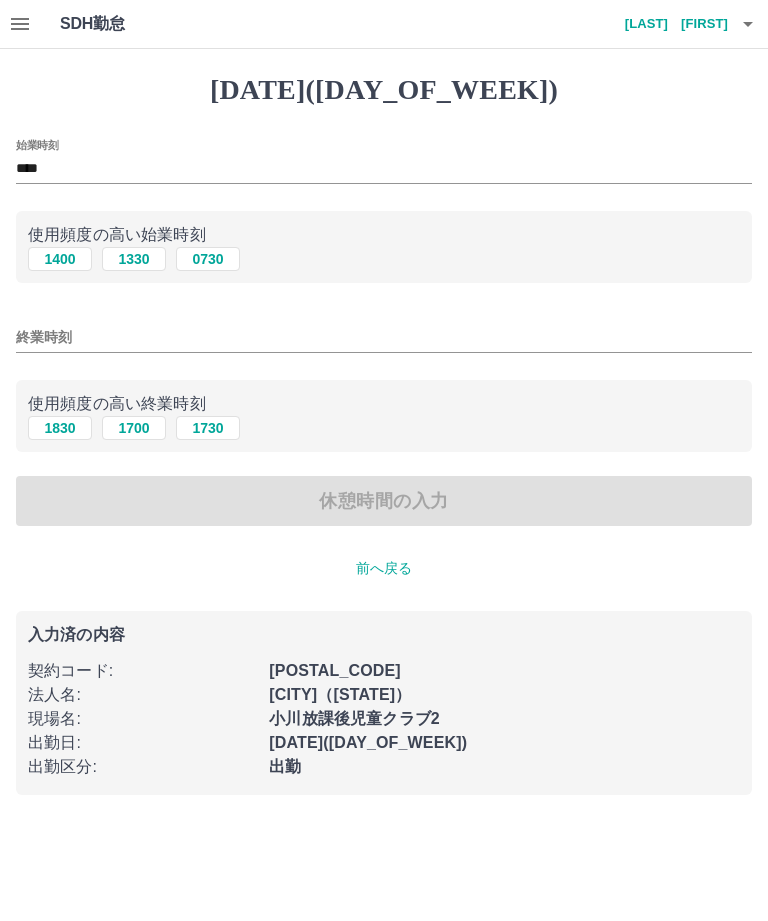 click on "1830" at bounding box center (60, 259) 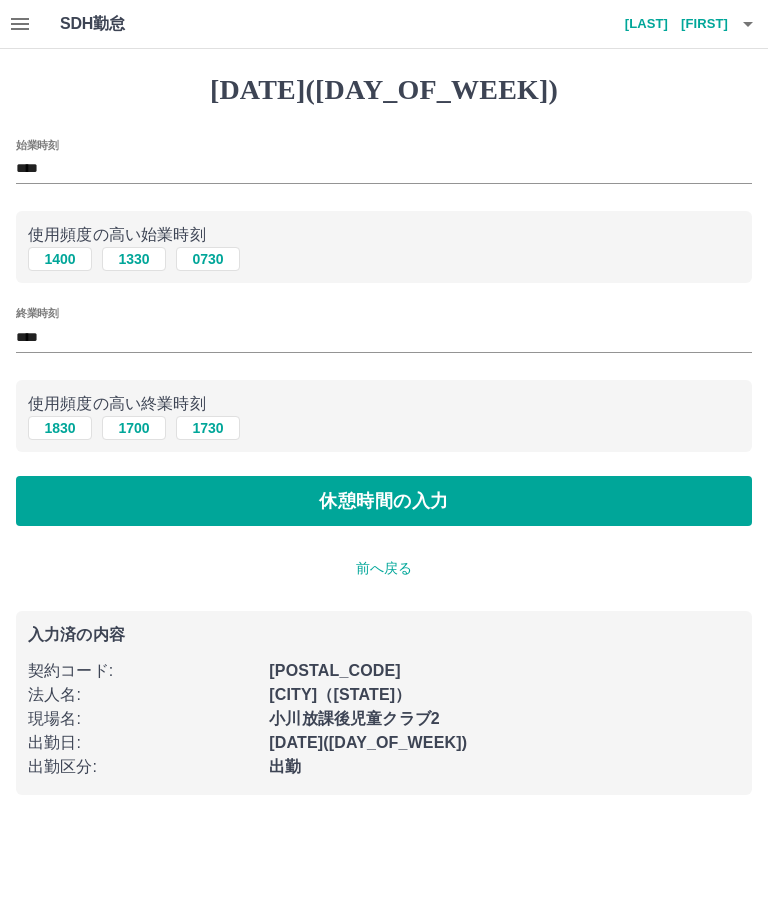click on "休憩時間の入力" at bounding box center [384, 501] 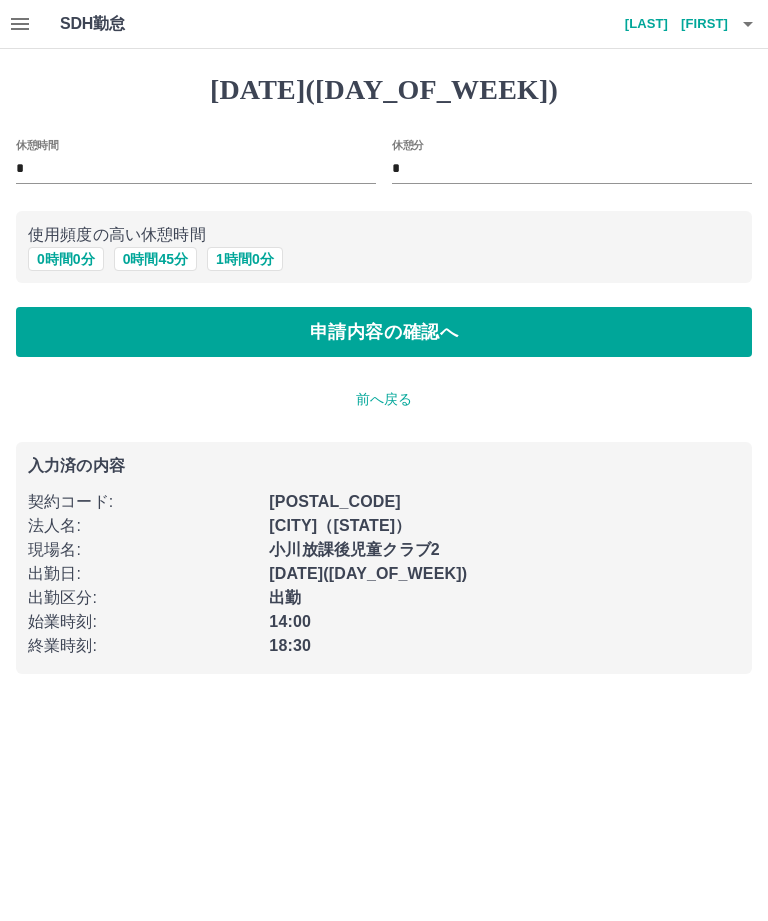 click on "申請内容の確認へ" at bounding box center [384, 332] 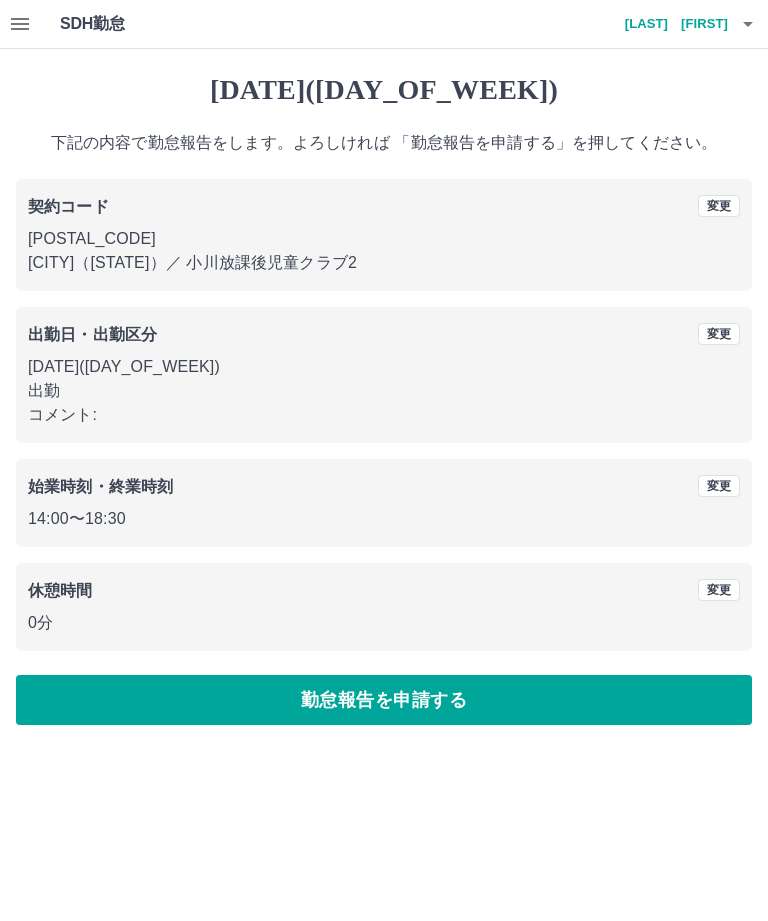 click on "勤怠報告を申請する" at bounding box center [384, 700] 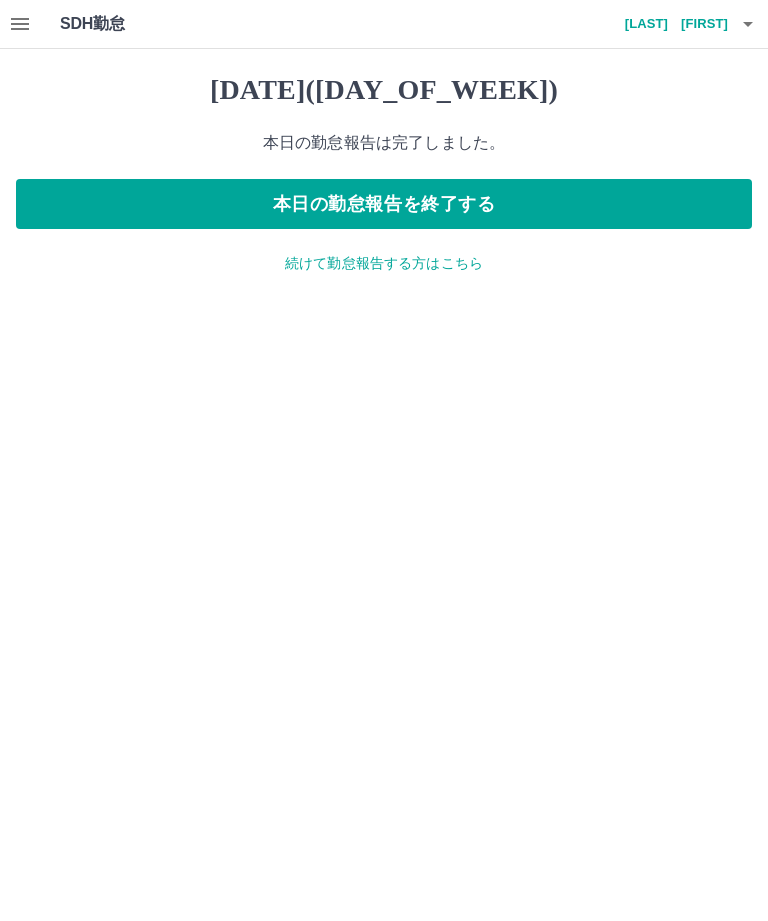 click on "本日の勤怠報告を終了する" at bounding box center [384, 204] 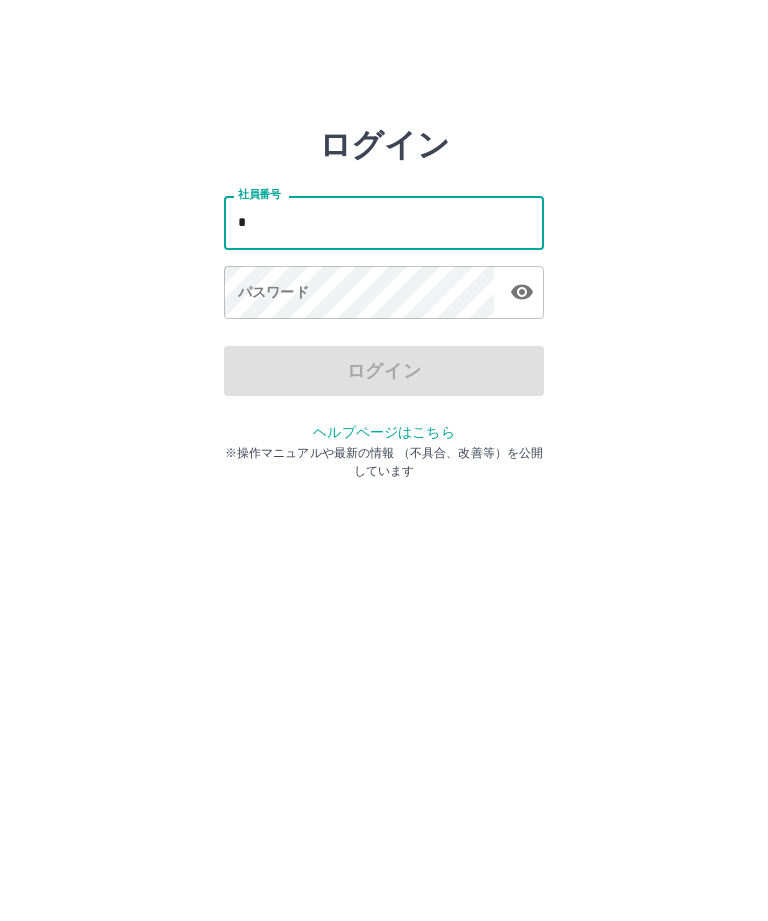 scroll, scrollTop: 0, scrollLeft: 0, axis: both 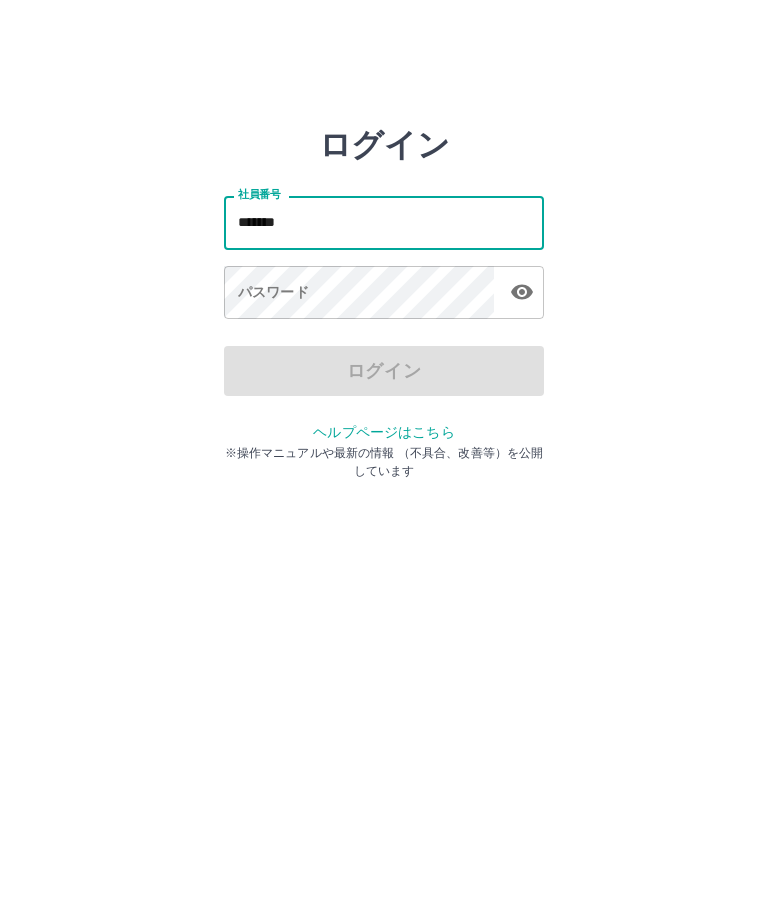 type on "*******" 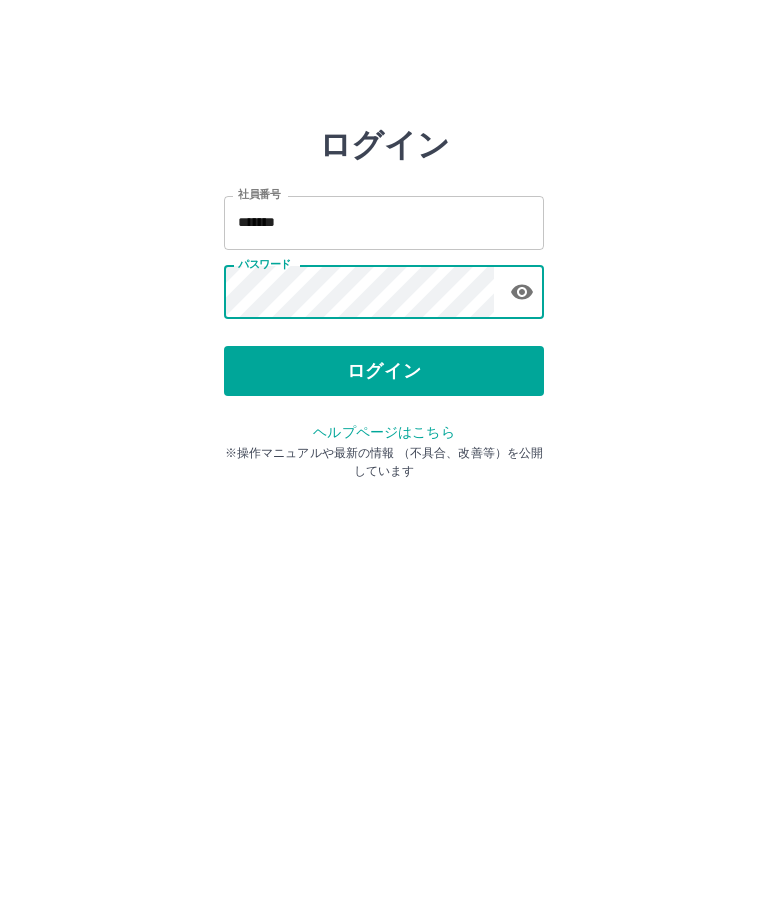 click on "ログイン" at bounding box center [384, 371] 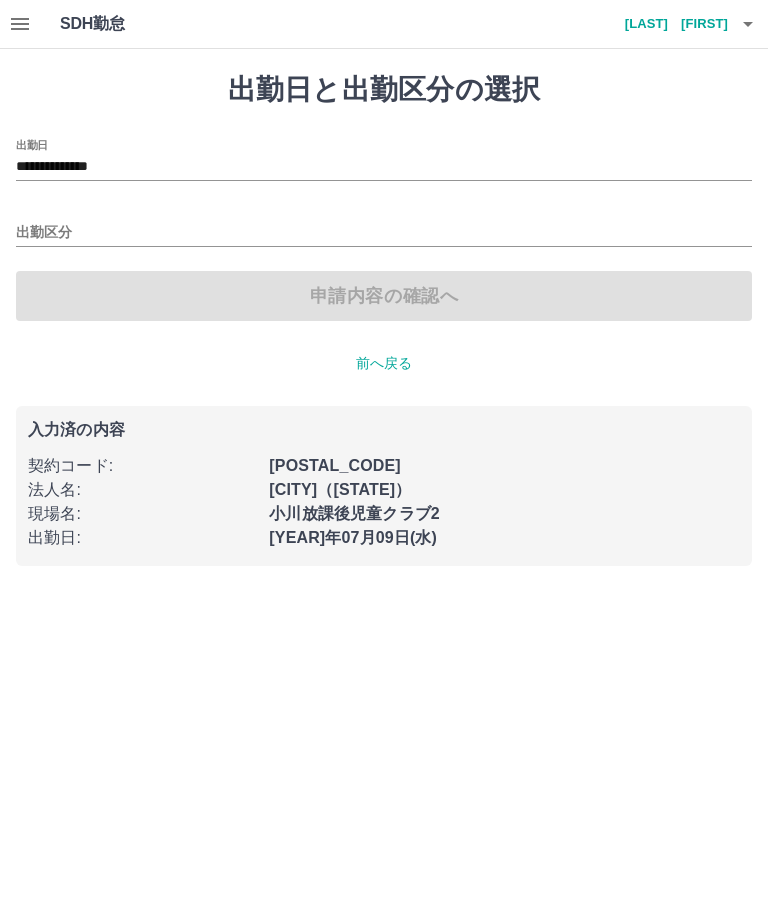 scroll, scrollTop: 0, scrollLeft: 0, axis: both 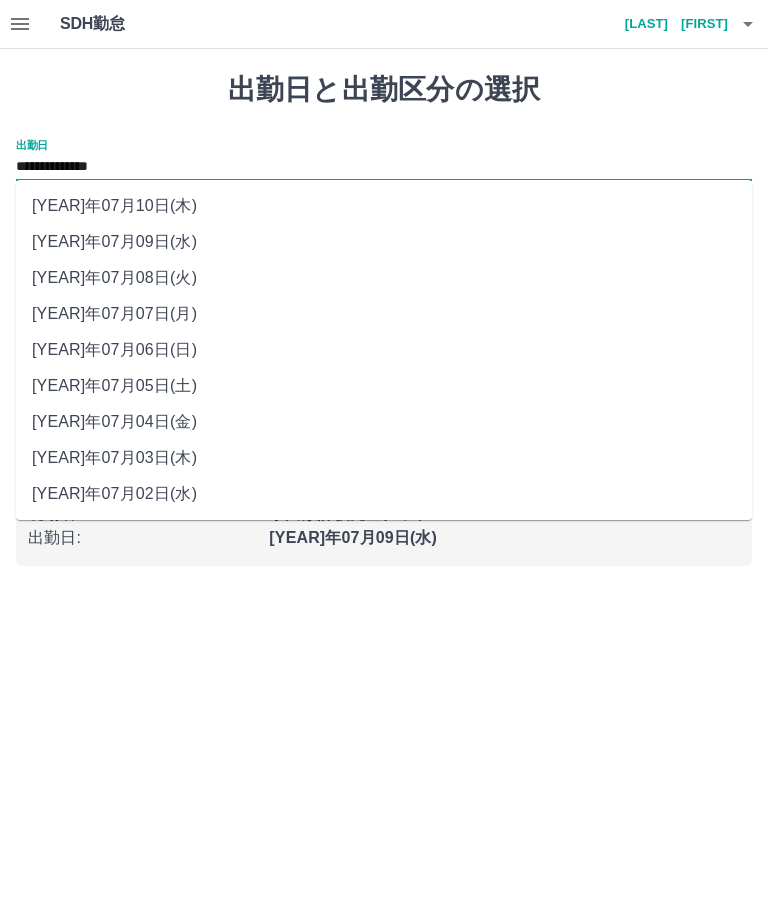 click on "[YEAR]年07月10日(木)" at bounding box center (384, 206) 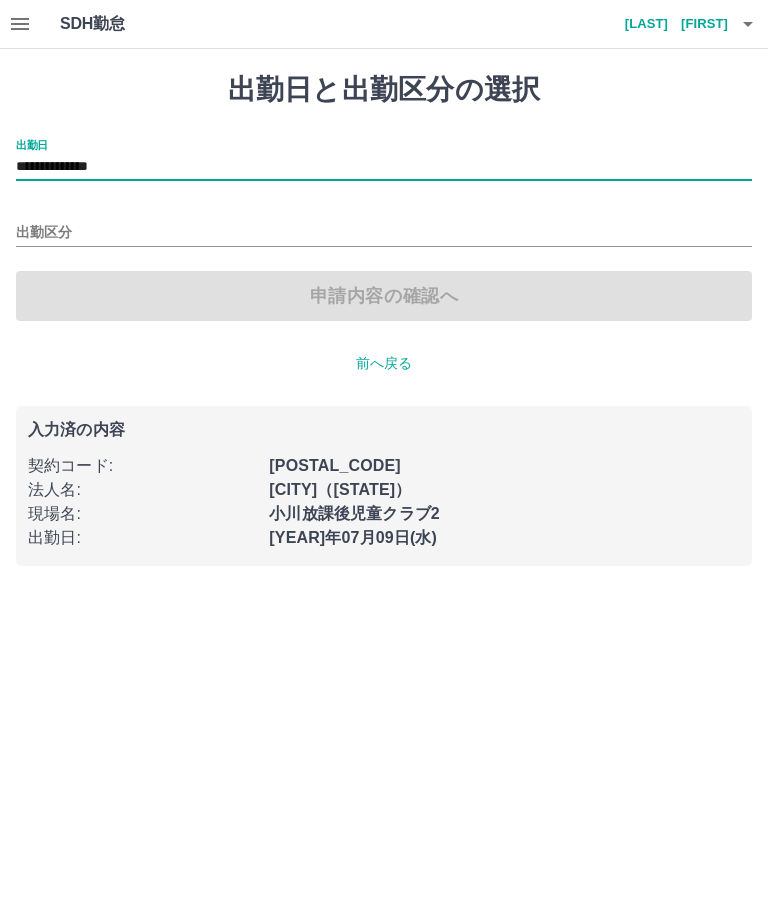 click on "出勤区分" at bounding box center (384, 233) 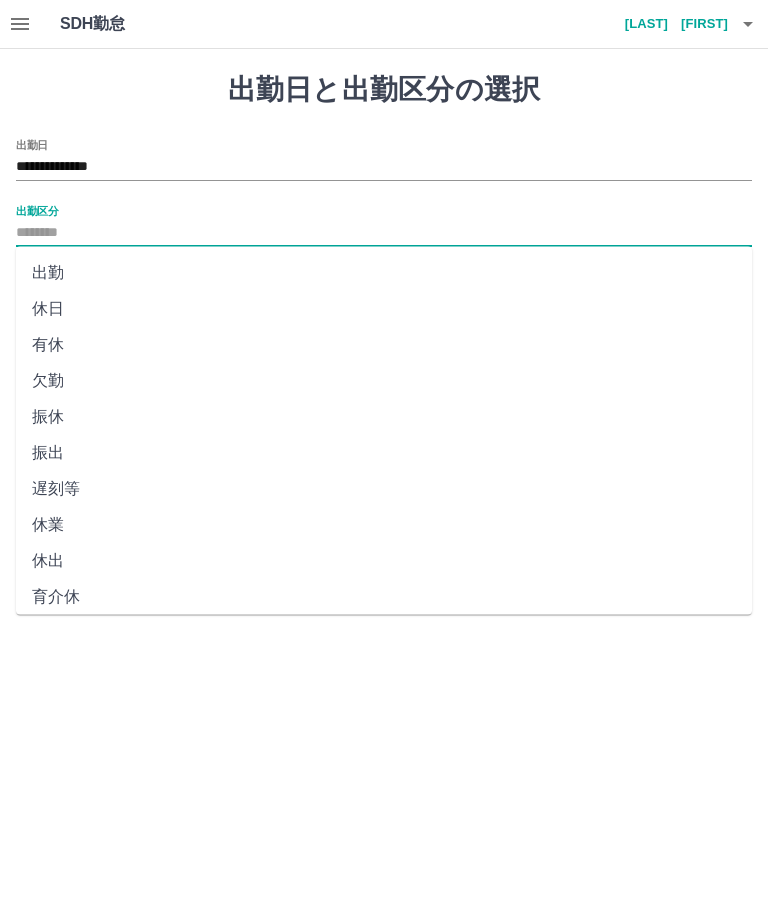 click on "出勤" at bounding box center (384, 273) 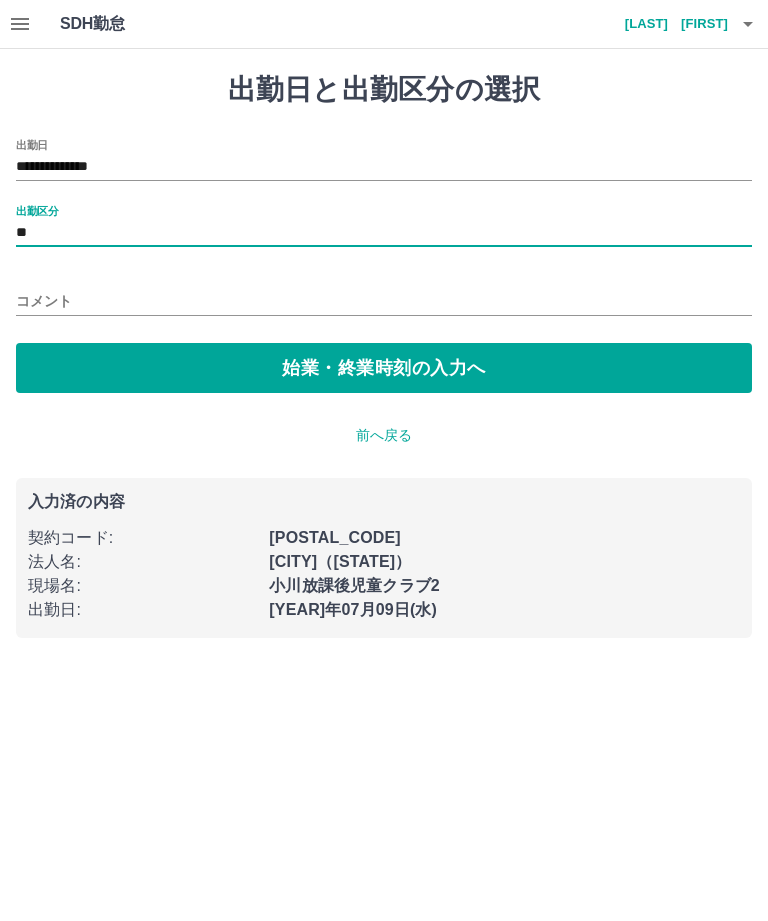 click on "始業・終業時刻の入力へ" at bounding box center (384, 368) 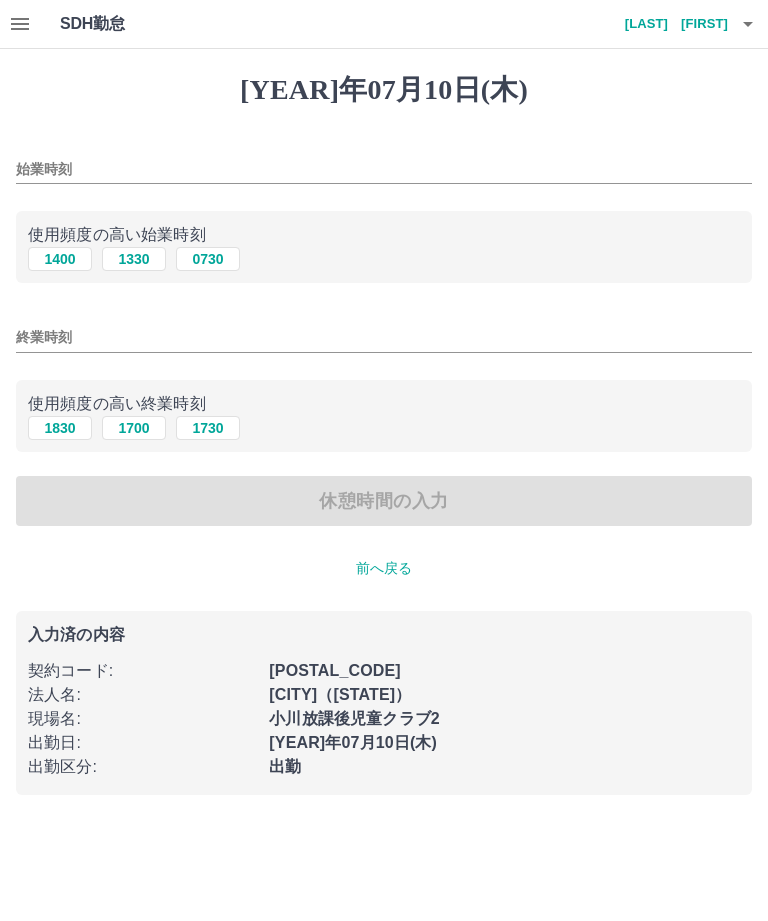 click on "1400" at bounding box center (60, 259) 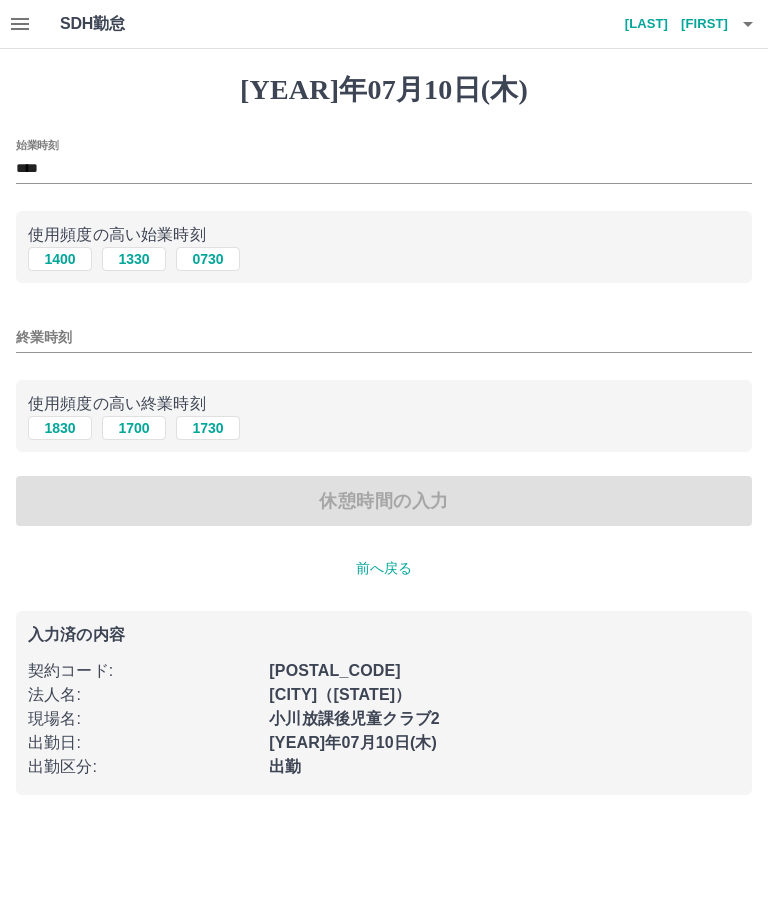 click on "1700" at bounding box center (134, 259) 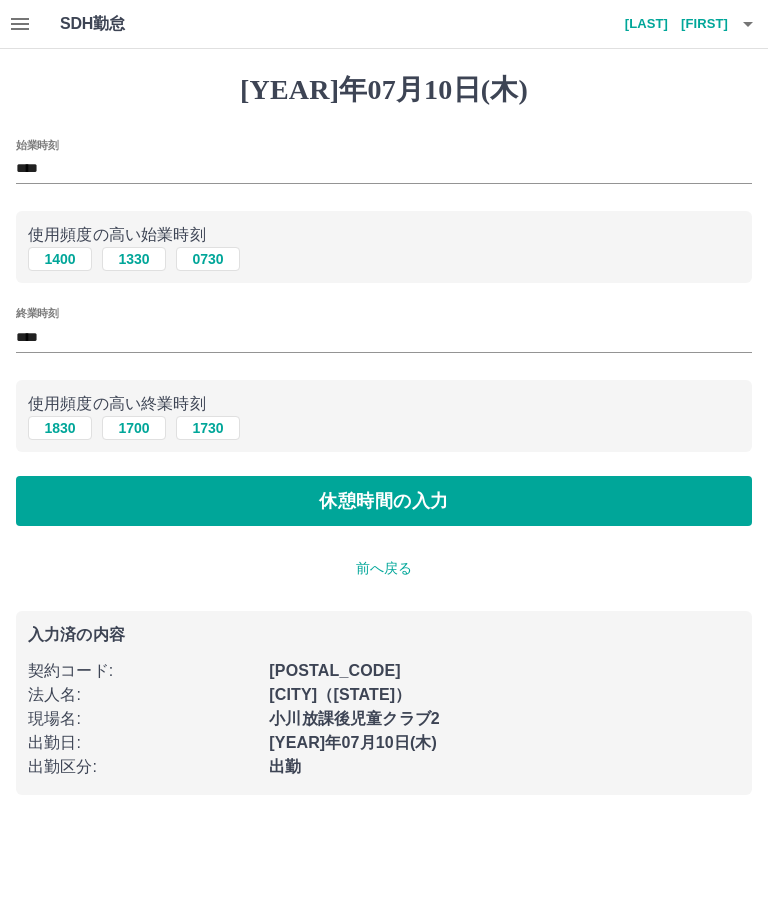 click on "休憩時間の入力" at bounding box center [384, 501] 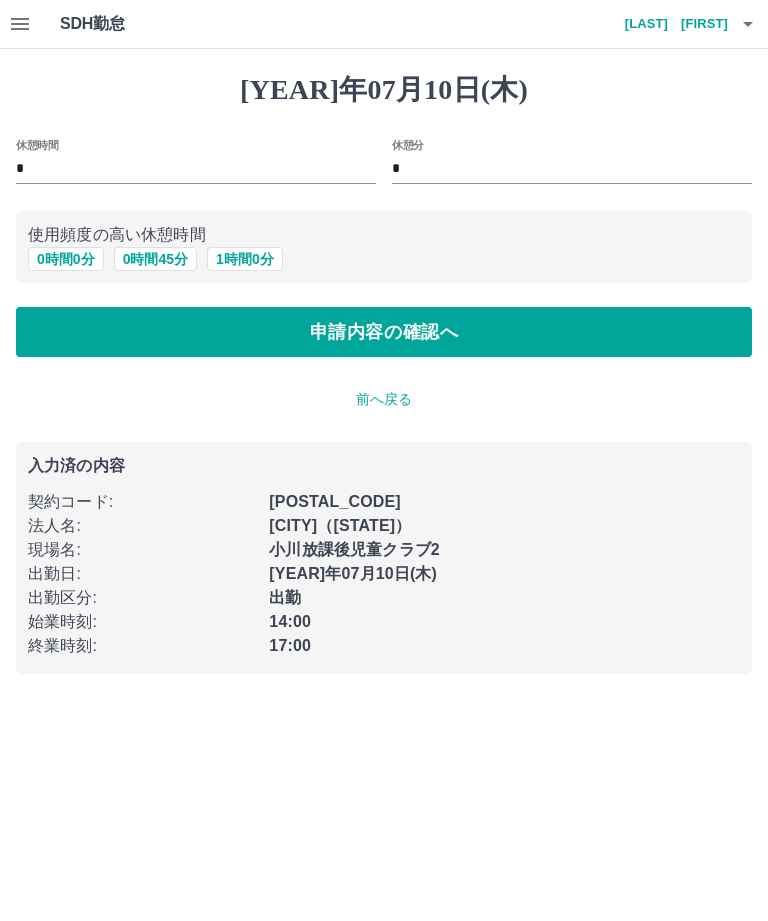click on "申請内容の確認へ" at bounding box center [384, 332] 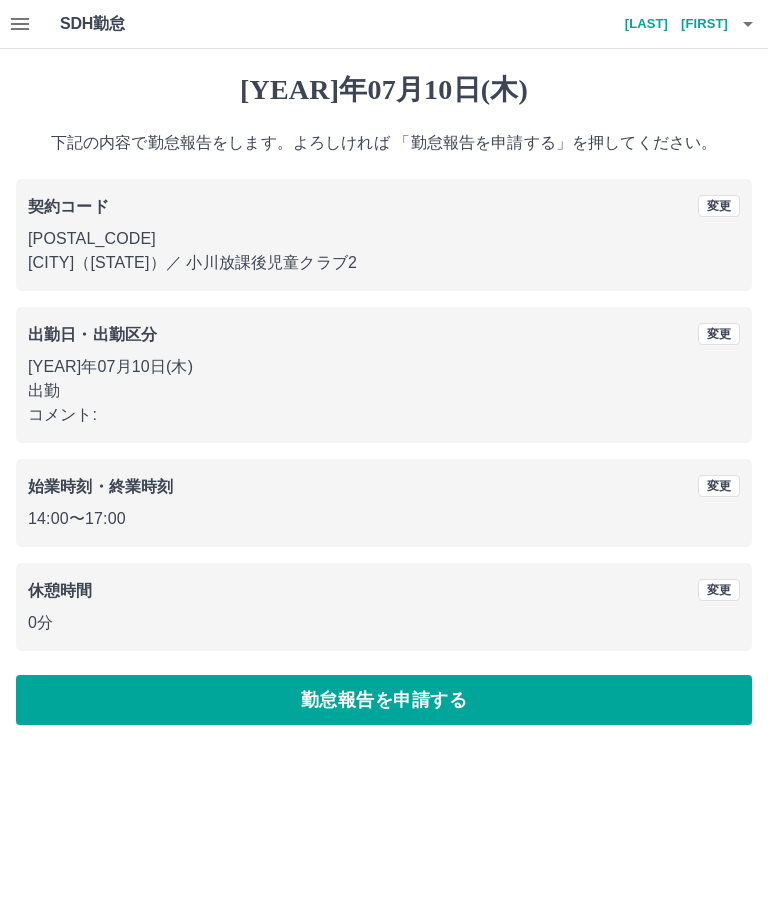 click on "勤怠報告を申請する" at bounding box center (384, 700) 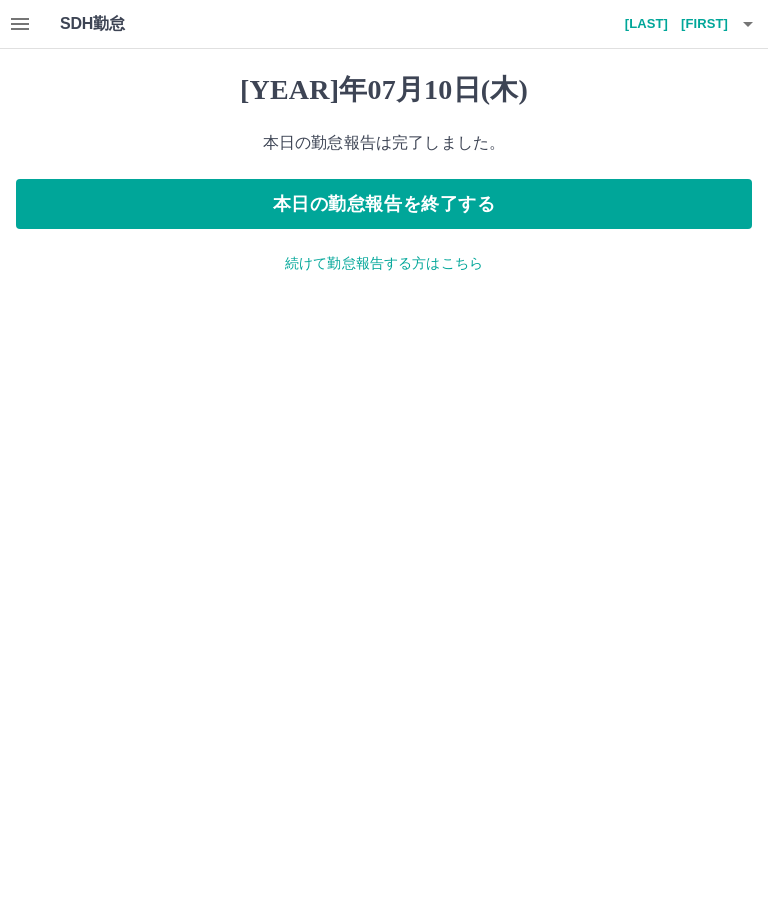 click on "本日の勤怠報告を終了する" at bounding box center [384, 204] 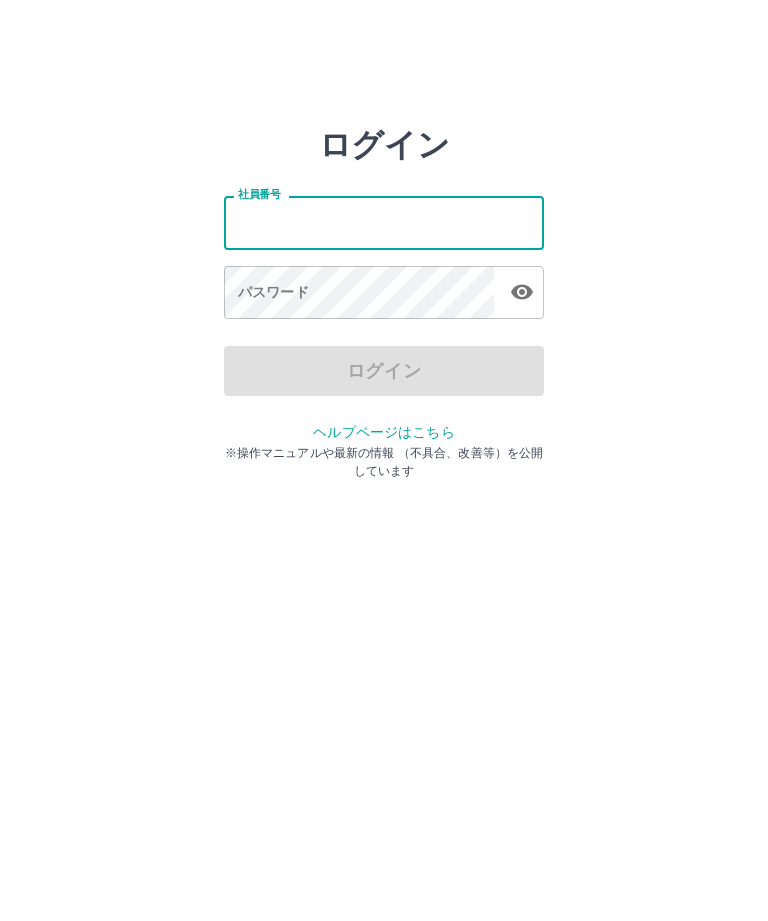 scroll, scrollTop: 0, scrollLeft: 0, axis: both 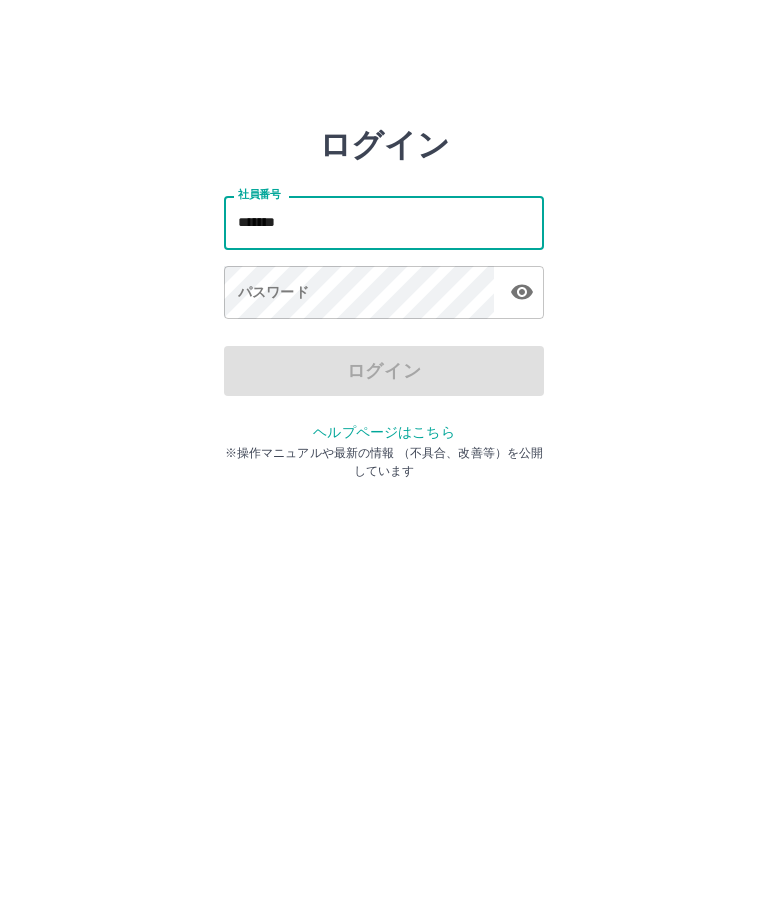 type on "*******" 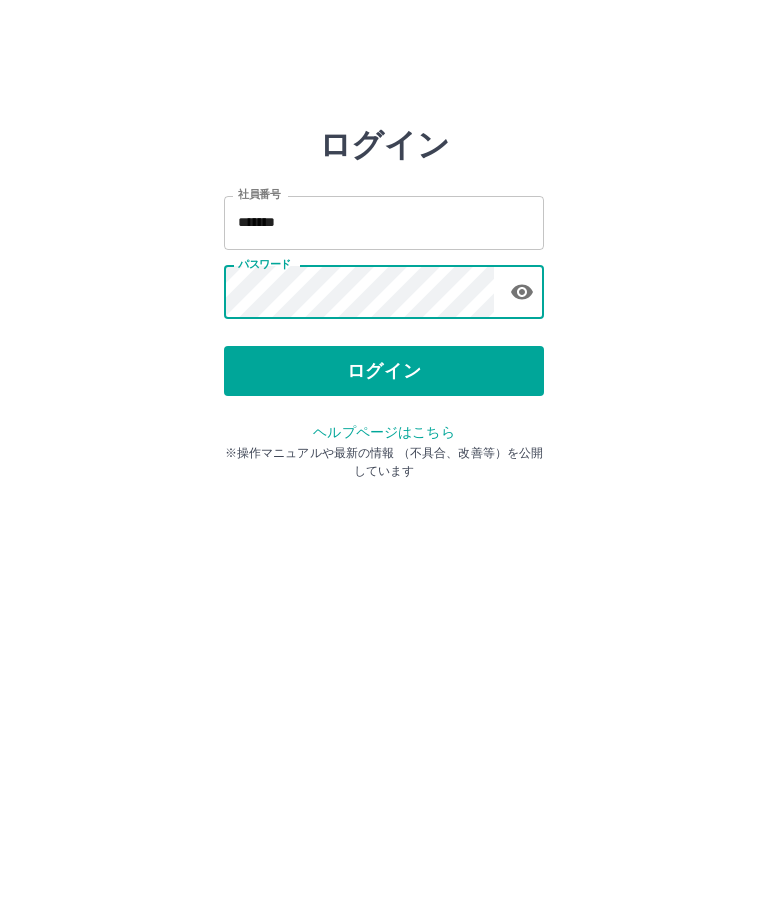 click on "ログイン" at bounding box center [384, 371] 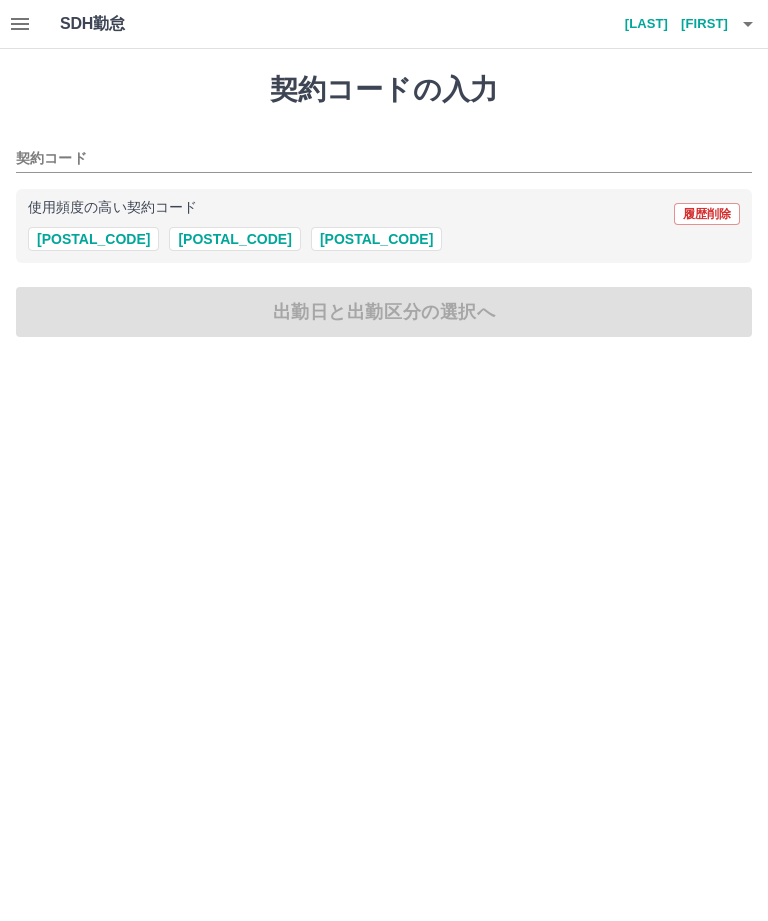 scroll, scrollTop: 0, scrollLeft: 0, axis: both 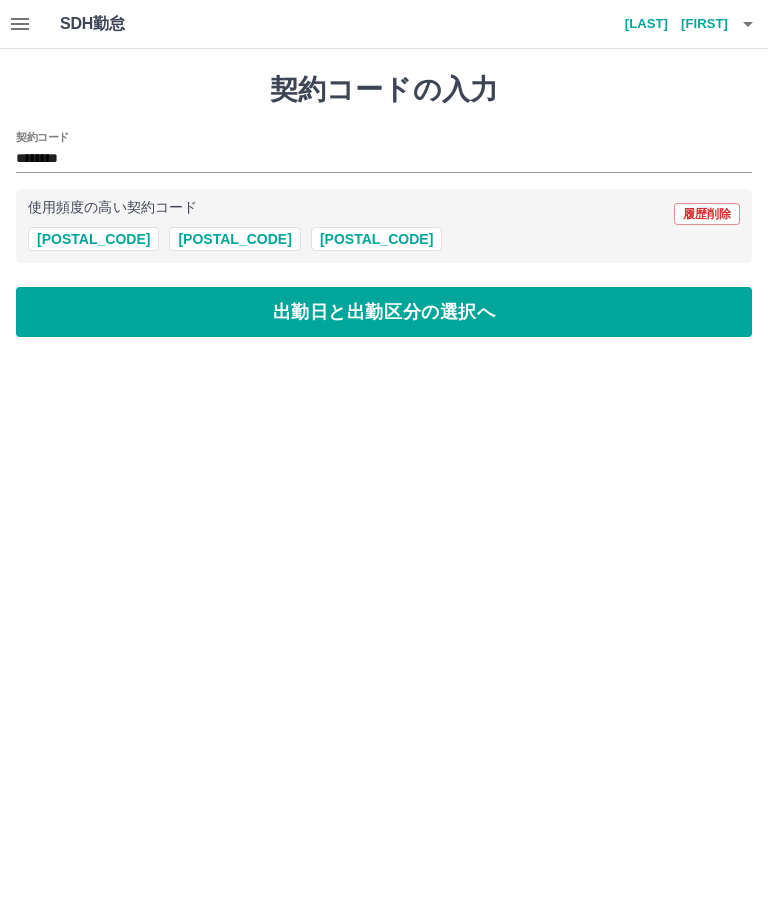 click on "出勤日と出勤区分の選択へ" at bounding box center [384, 312] 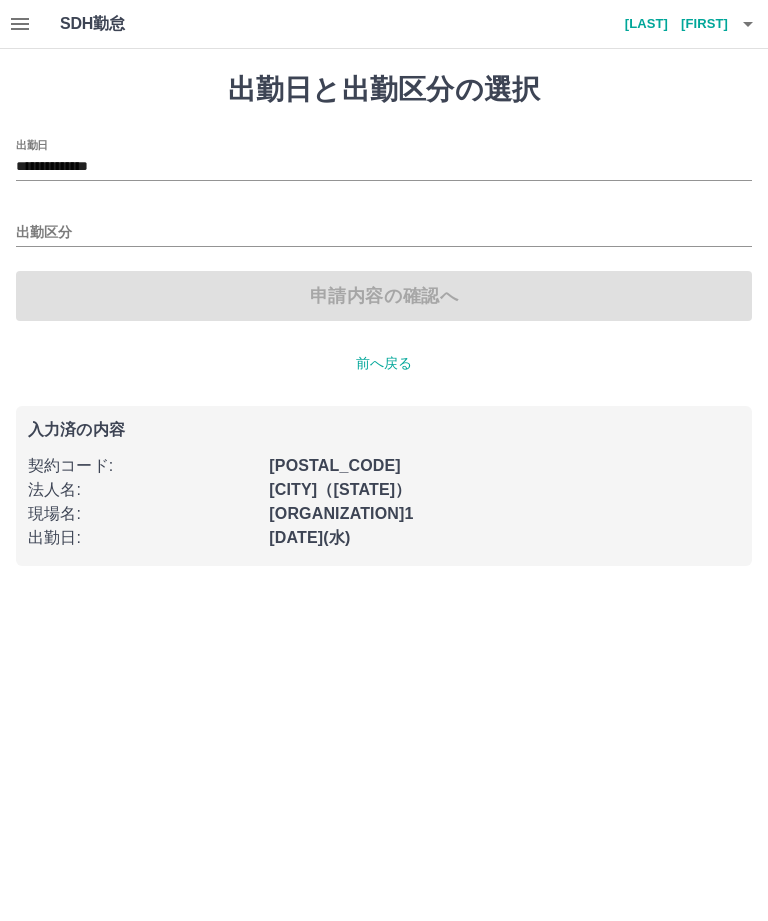 click on "**********" at bounding box center [384, 167] 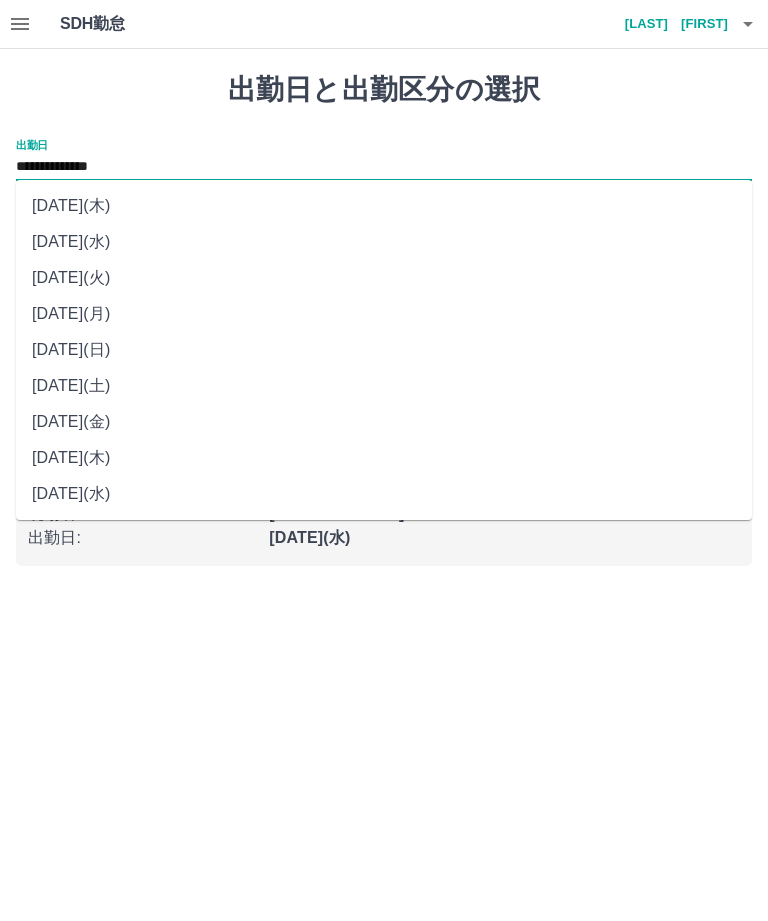 click on "[DATE](木)" at bounding box center (384, 206) 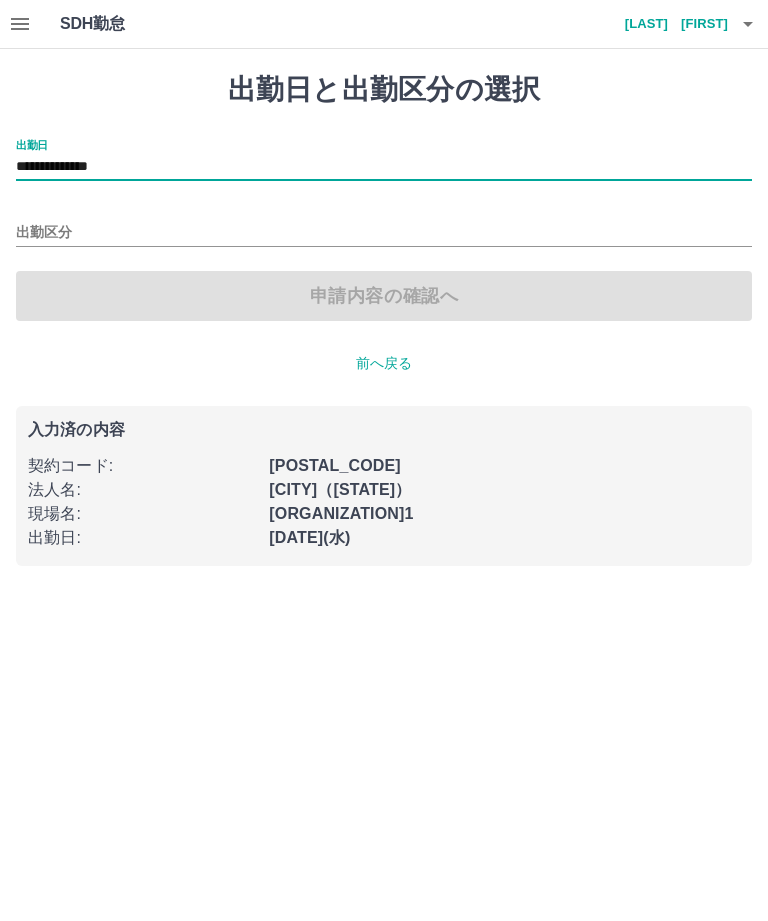click on "出勤区分" at bounding box center [384, 233] 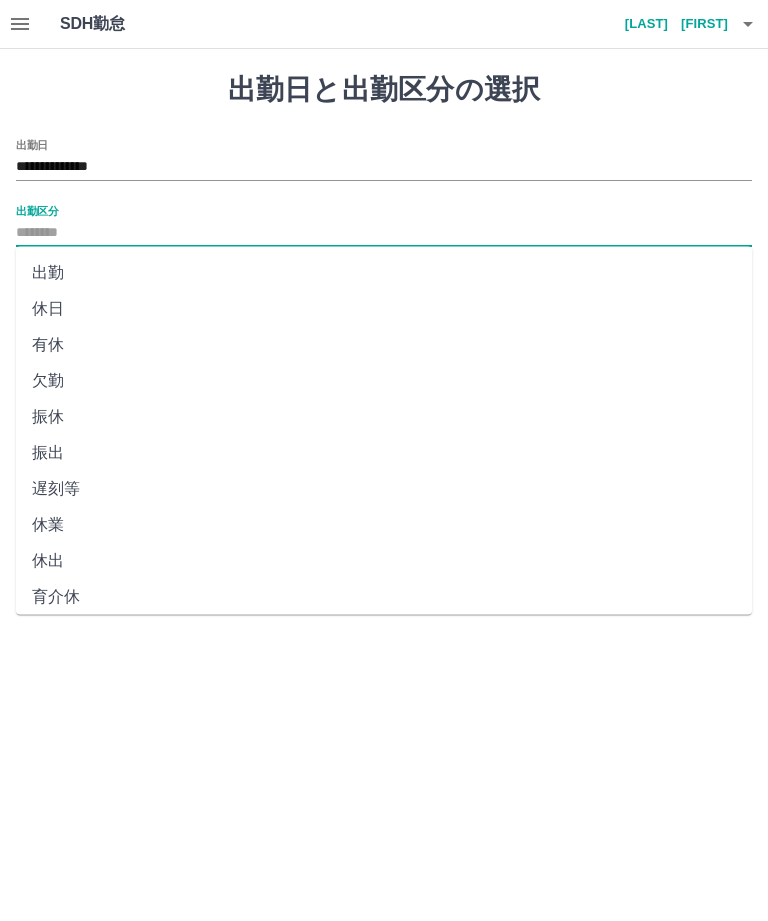 click on "出勤" at bounding box center [384, 273] 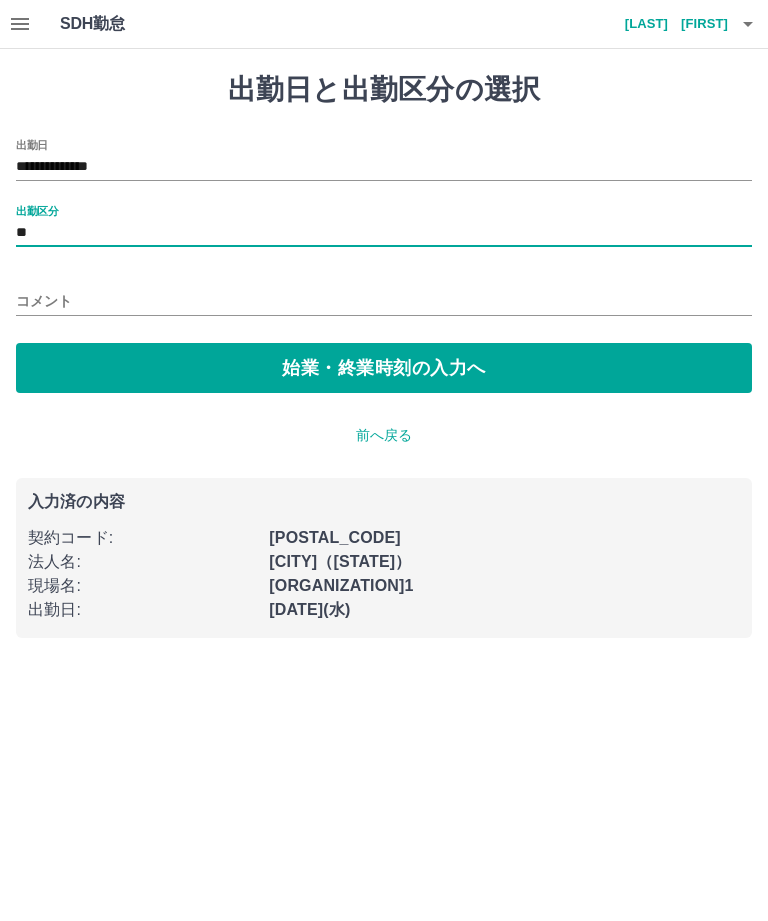 click on "始業・終業時刻の入力へ" at bounding box center (384, 368) 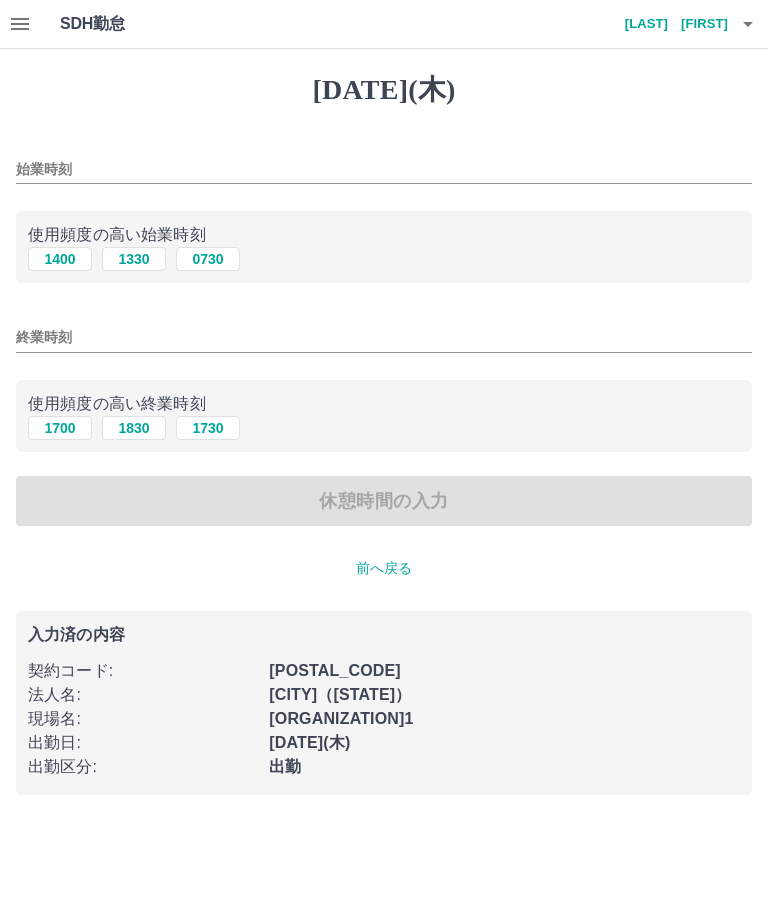 click on "1400" at bounding box center (60, 259) 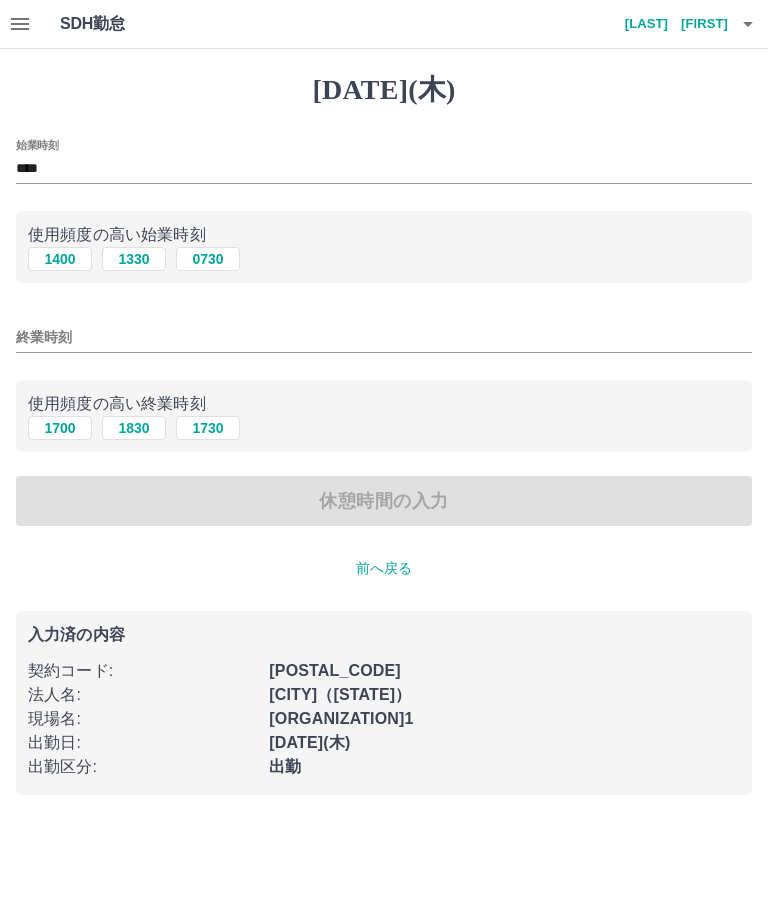 click on "1700" at bounding box center (60, 259) 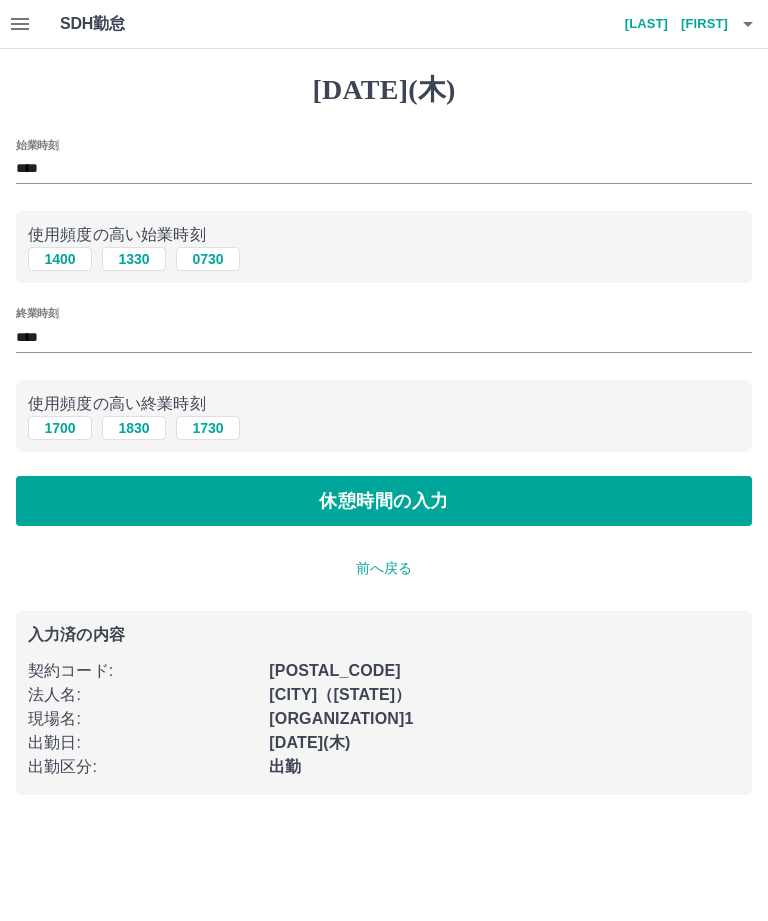 click on "休憩時間の入力" at bounding box center [384, 501] 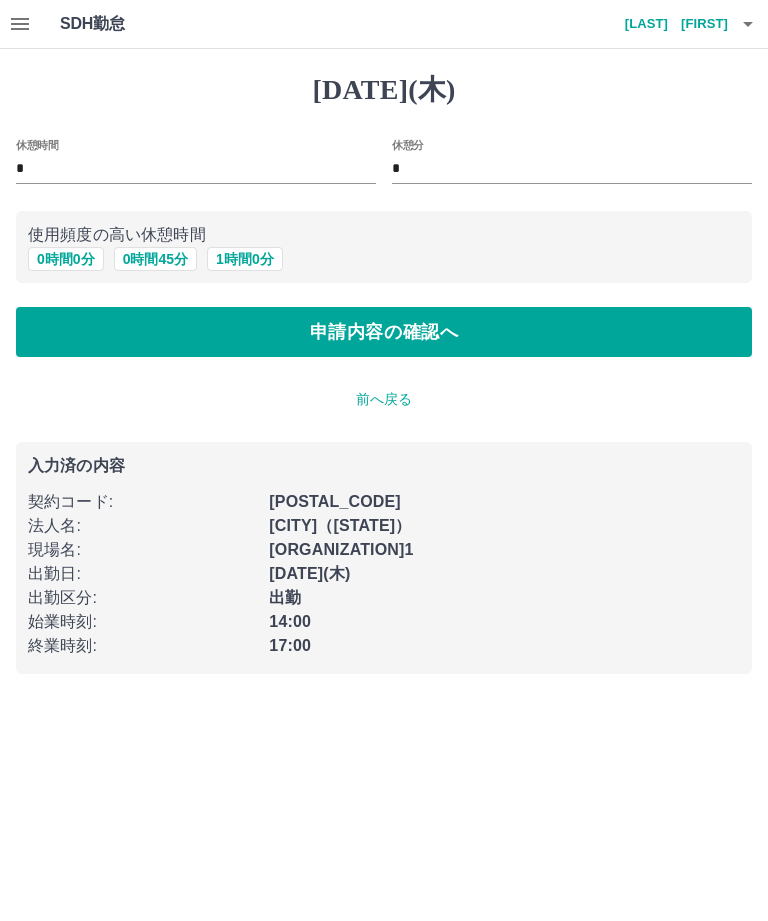 click on "申請内容の確認へ" at bounding box center (384, 332) 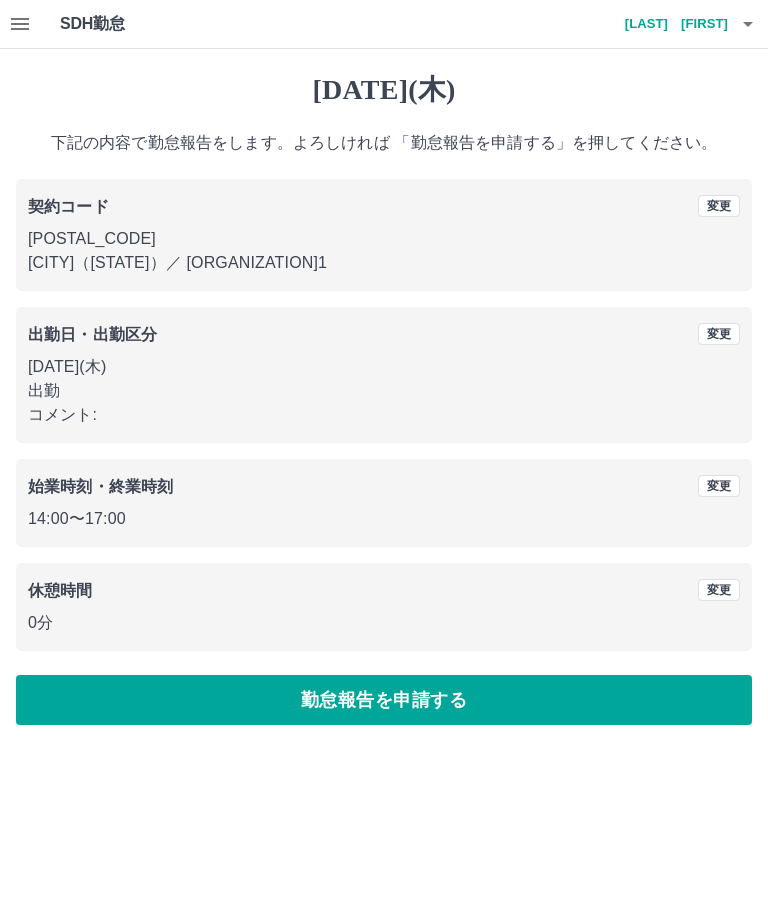 click on "勤怠報告を申請する" at bounding box center [384, 700] 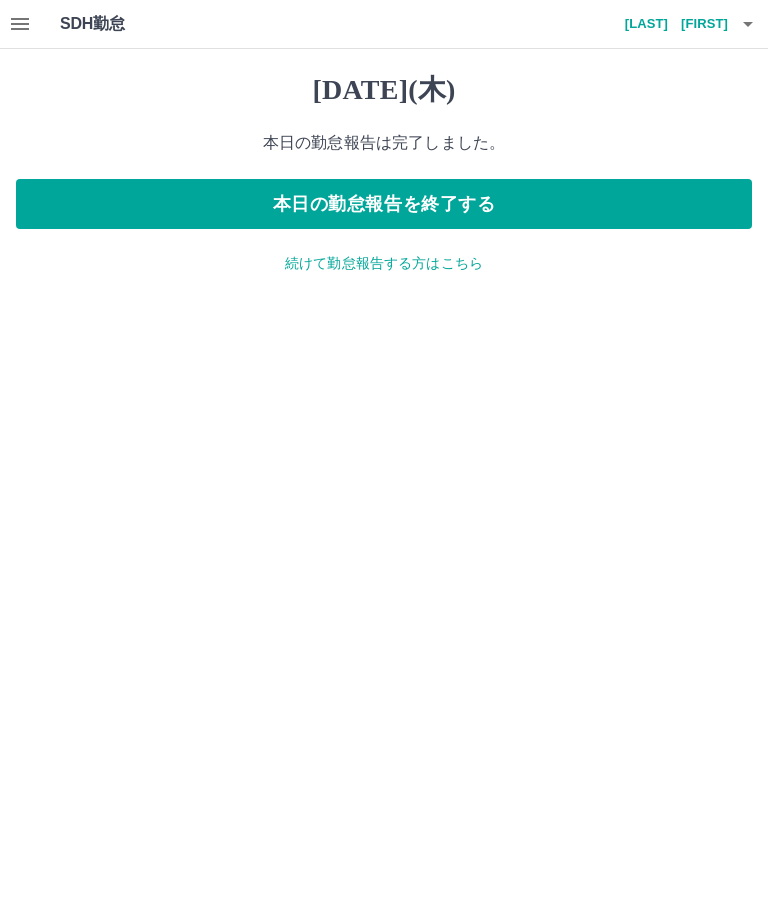 click on "本日の勤怠報告を終了する" at bounding box center (384, 204) 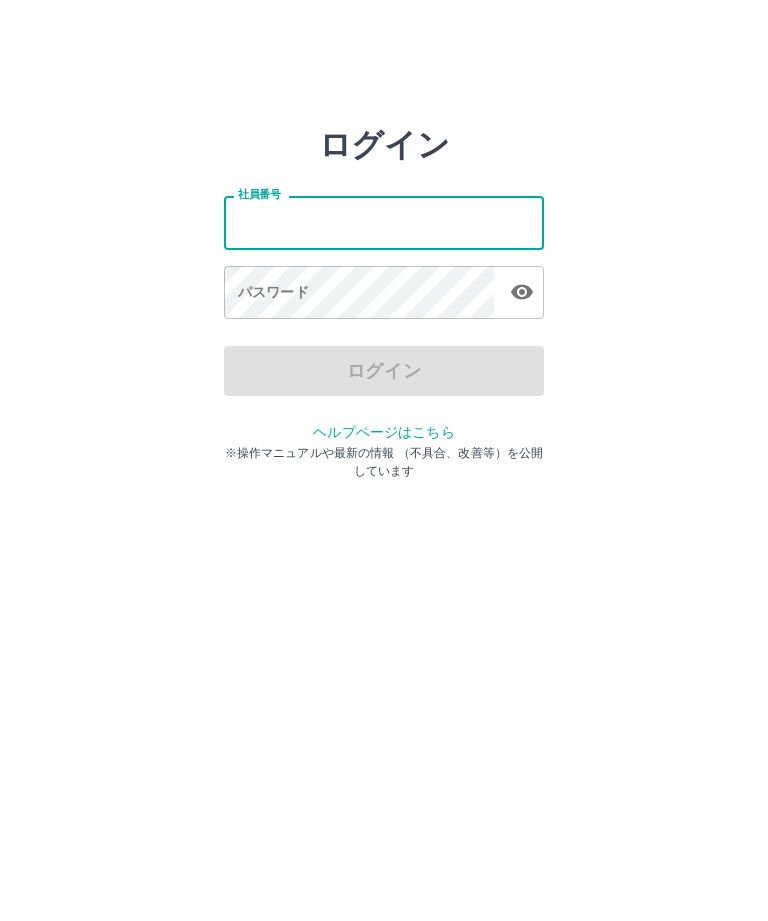 scroll, scrollTop: 0, scrollLeft: 0, axis: both 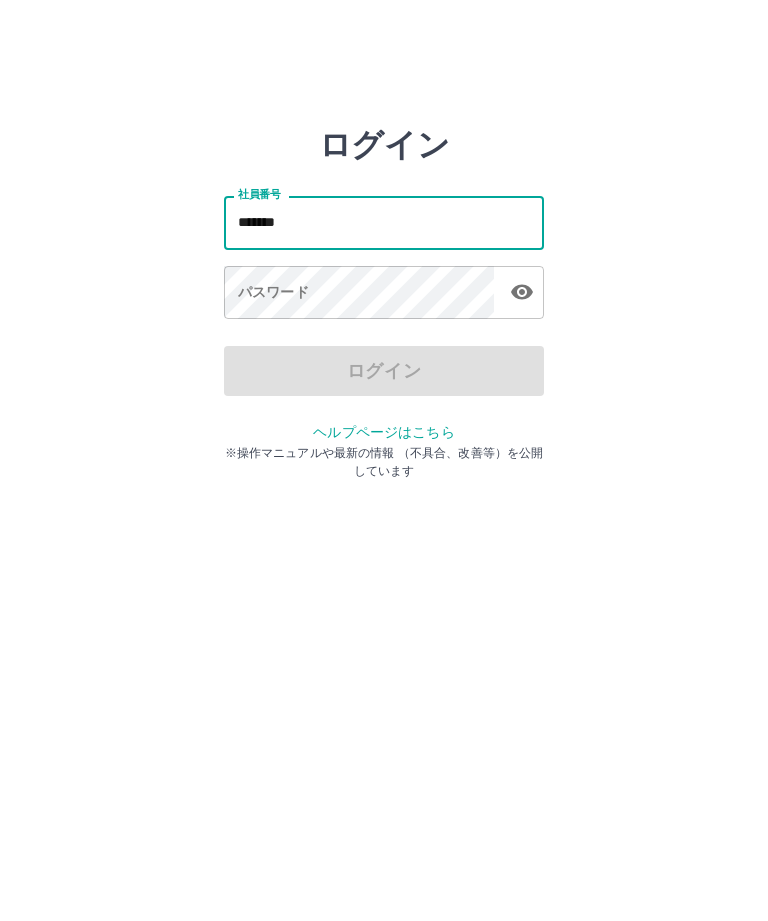 type on "*******" 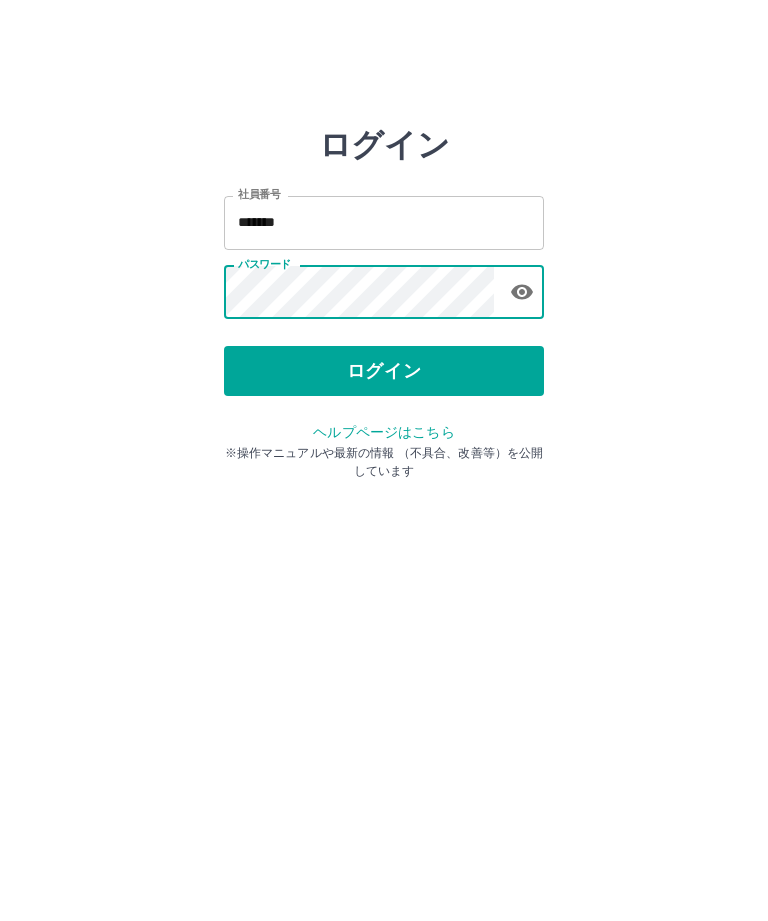 click on "ログイン" at bounding box center [384, 371] 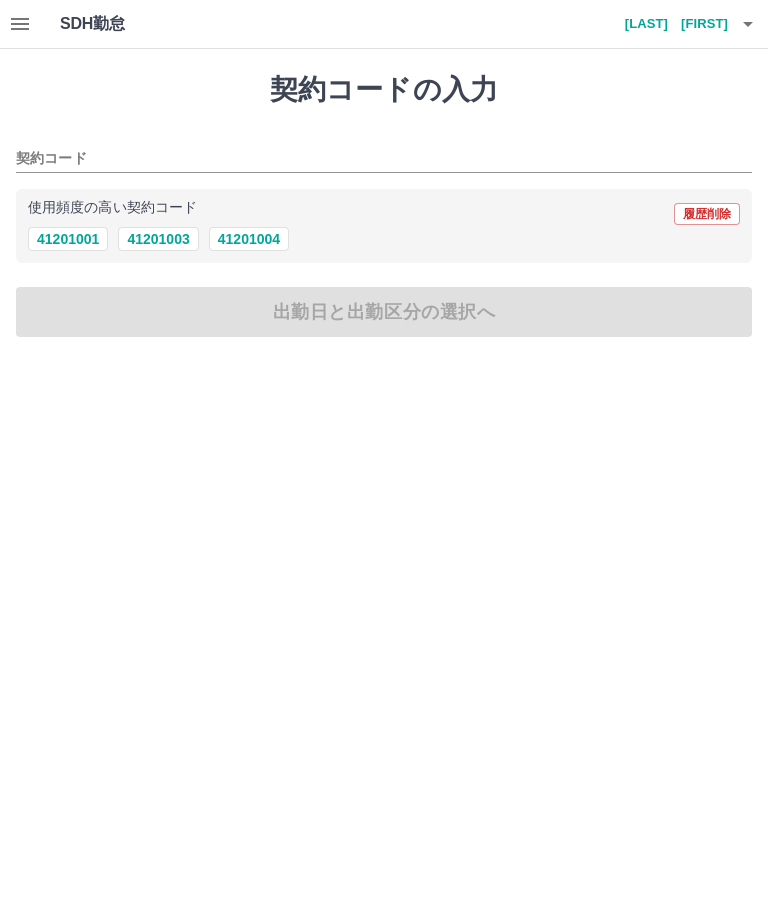 scroll, scrollTop: 0, scrollLeft: 0, axis: both 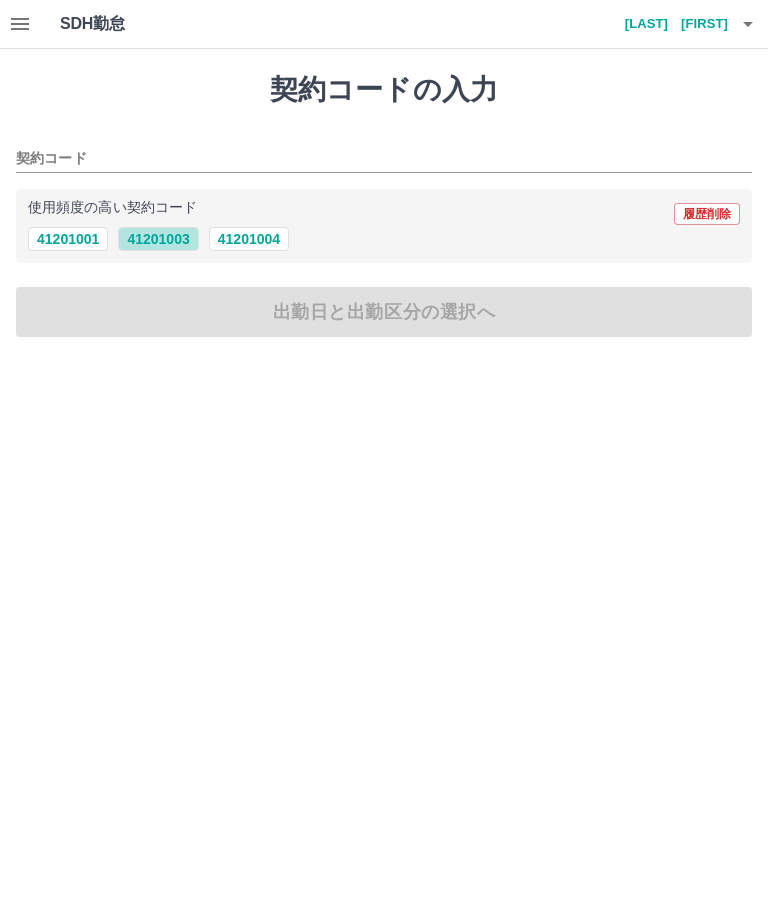click on "41201003" at bounding box center [158, 239] 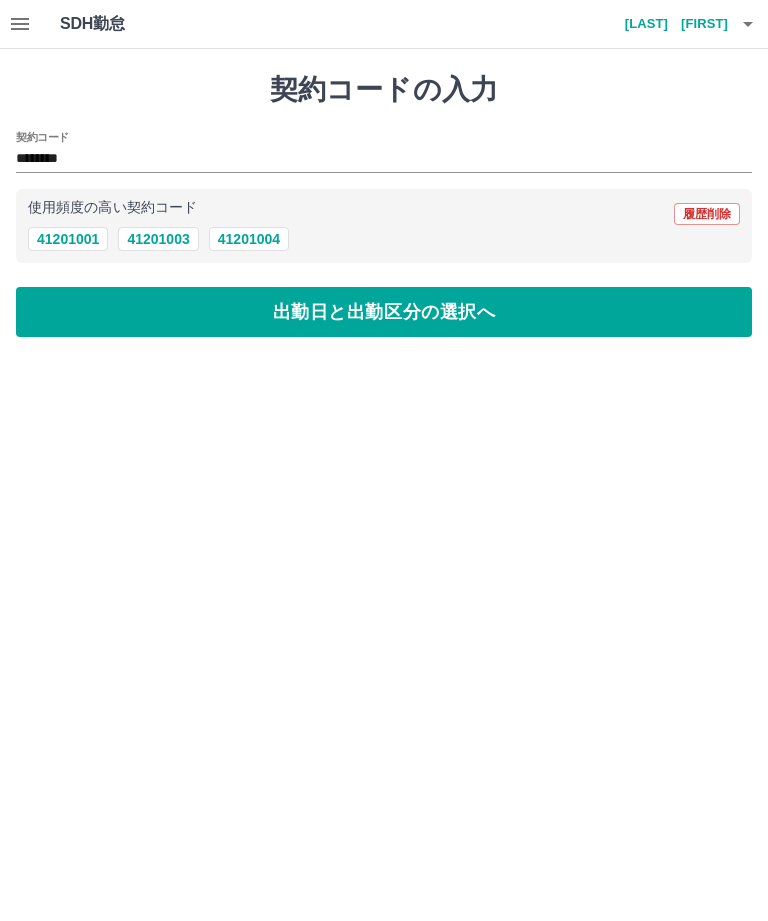 click on "出勤日と出勤区分の選択へ" at bounding box center (384, 312) 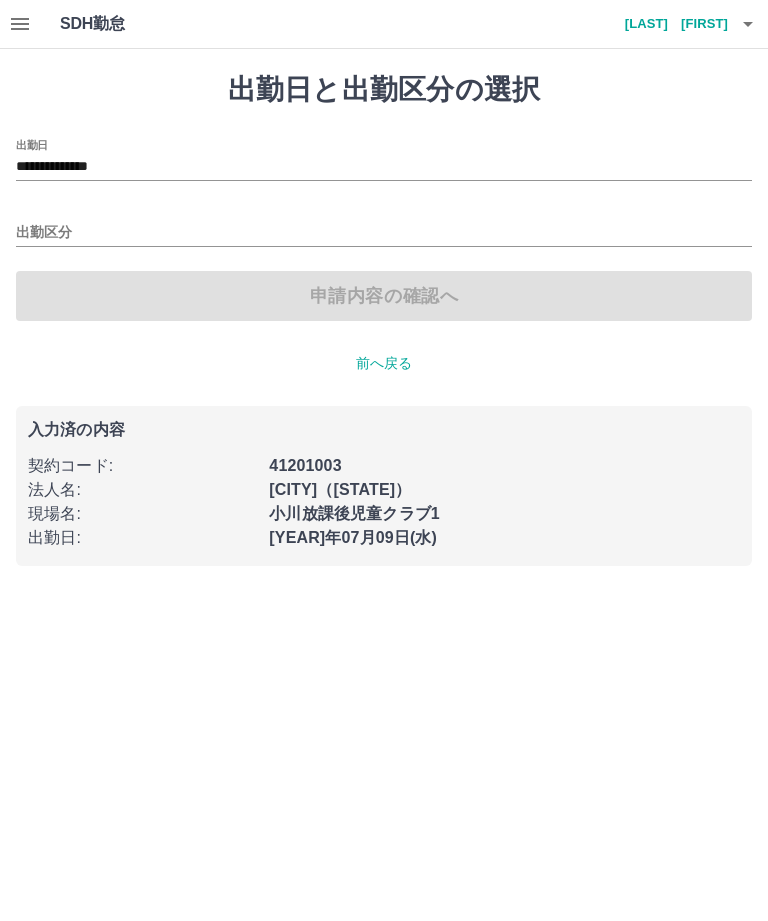 click on "**********" at bounding box center (384, 167) 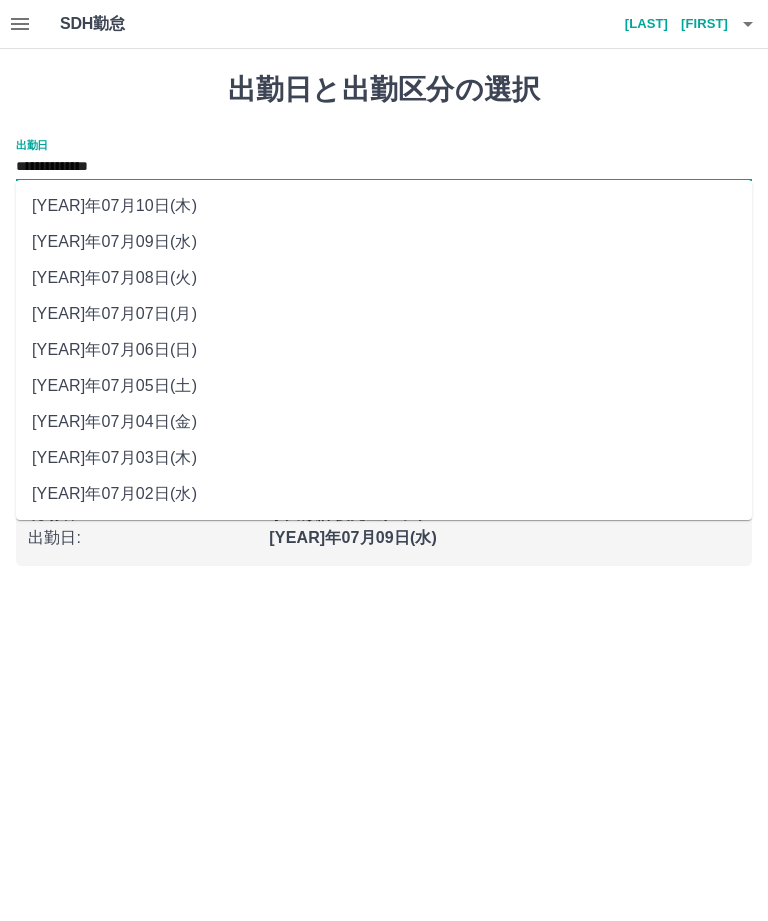 click on "[YEAR]年07月10日(木)" at bounding box center (384, 206) 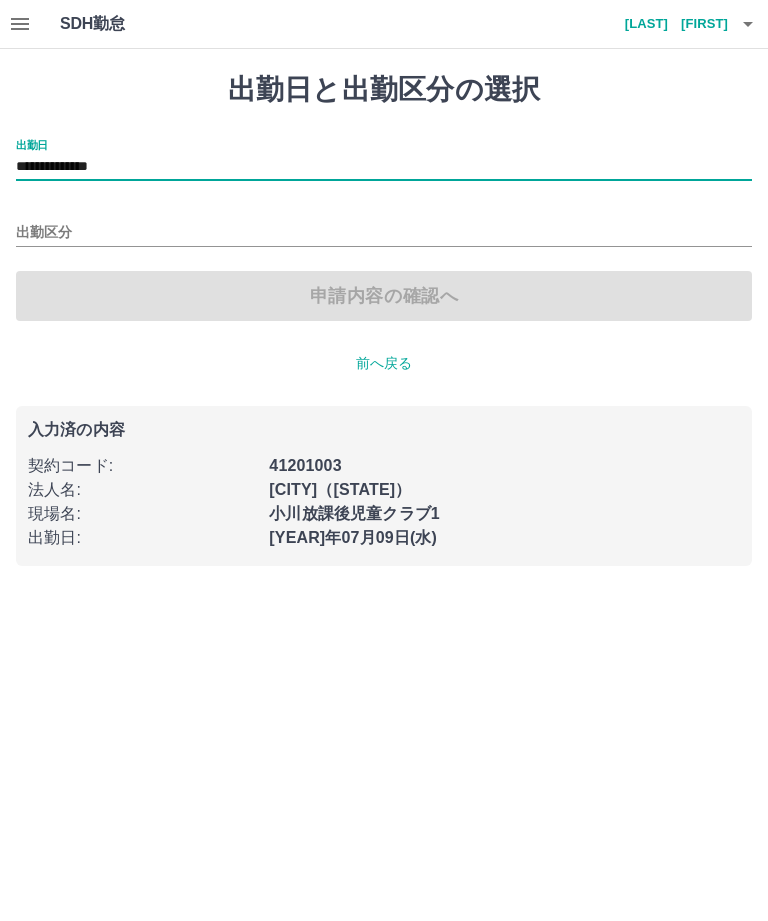 click on "出勤区分" at bounding box center (384, 233) 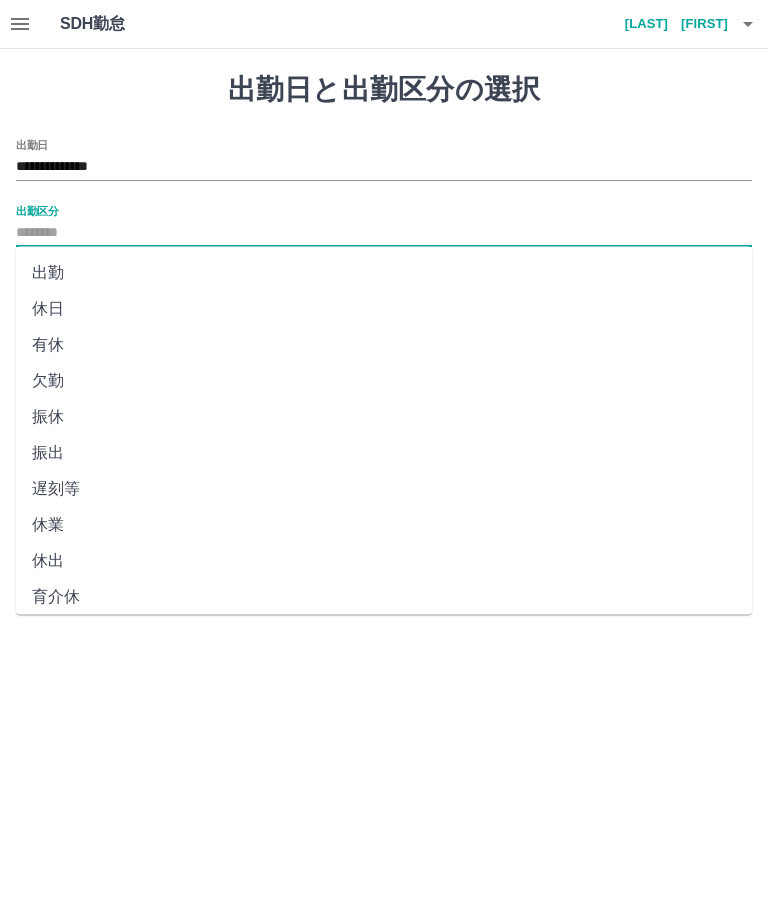 click on "出勤" at bounding box center (384, 273) 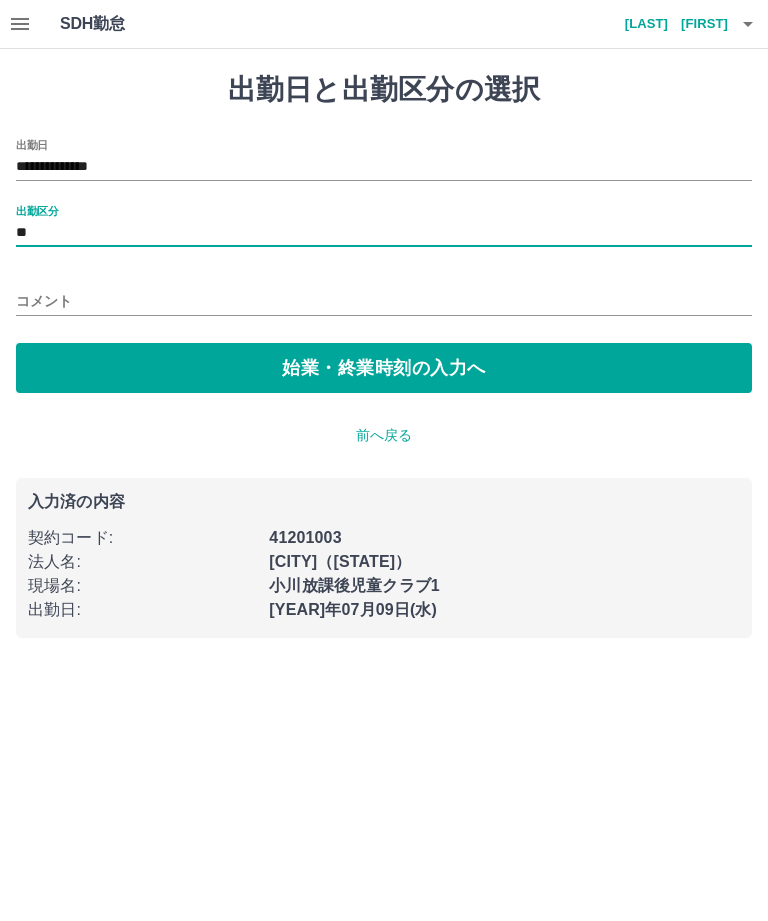 click on "始業・終業時刻の入力へ" at bounding box center [384, 368] 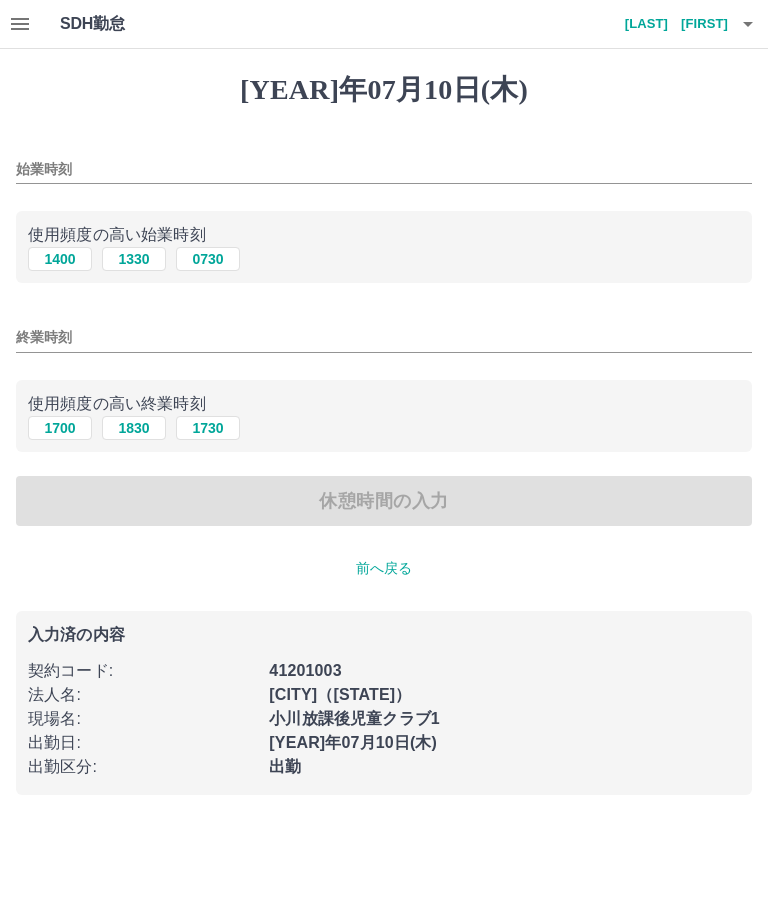 click on "1400" at bounding box center [60, 259] 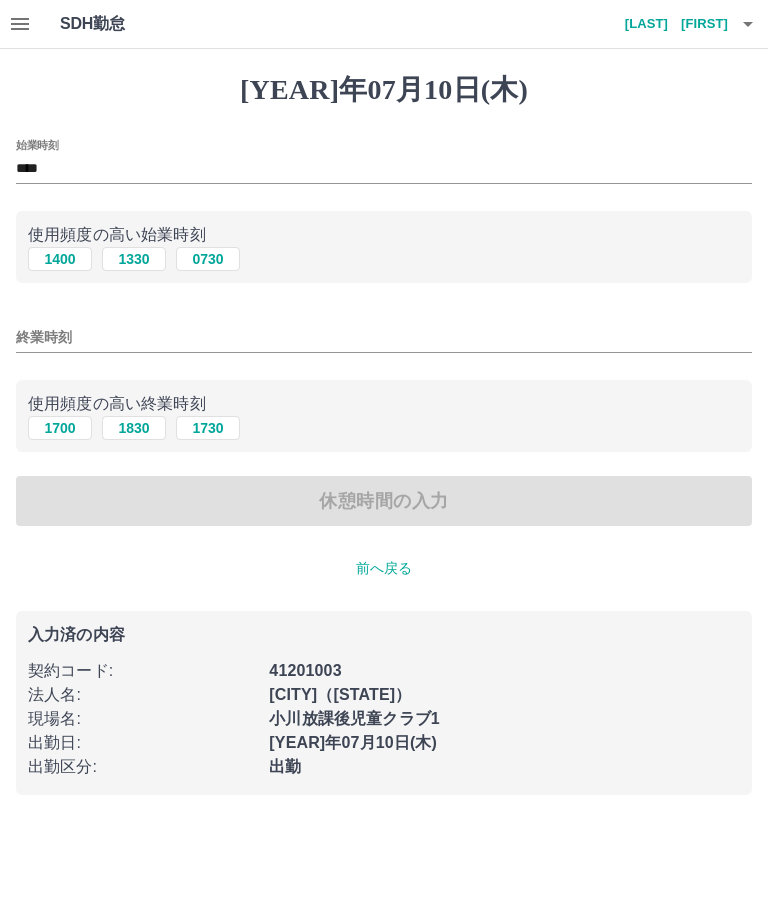 click on "1700" at bounding box center [60, 259] 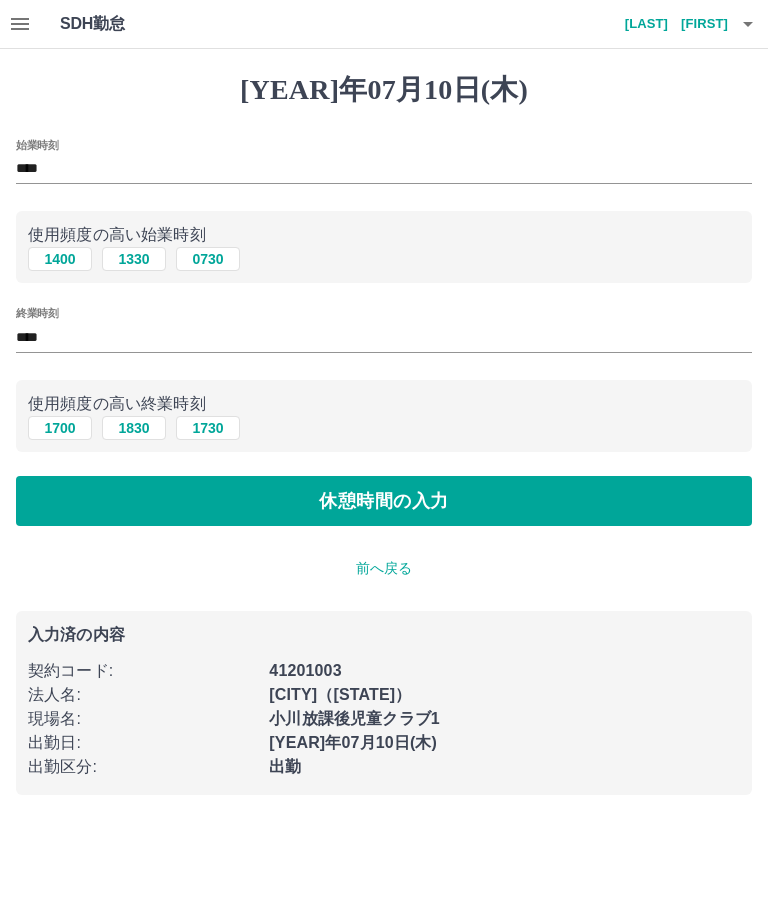 click on "休憩時間の入力" at bounding box center [384, 501] 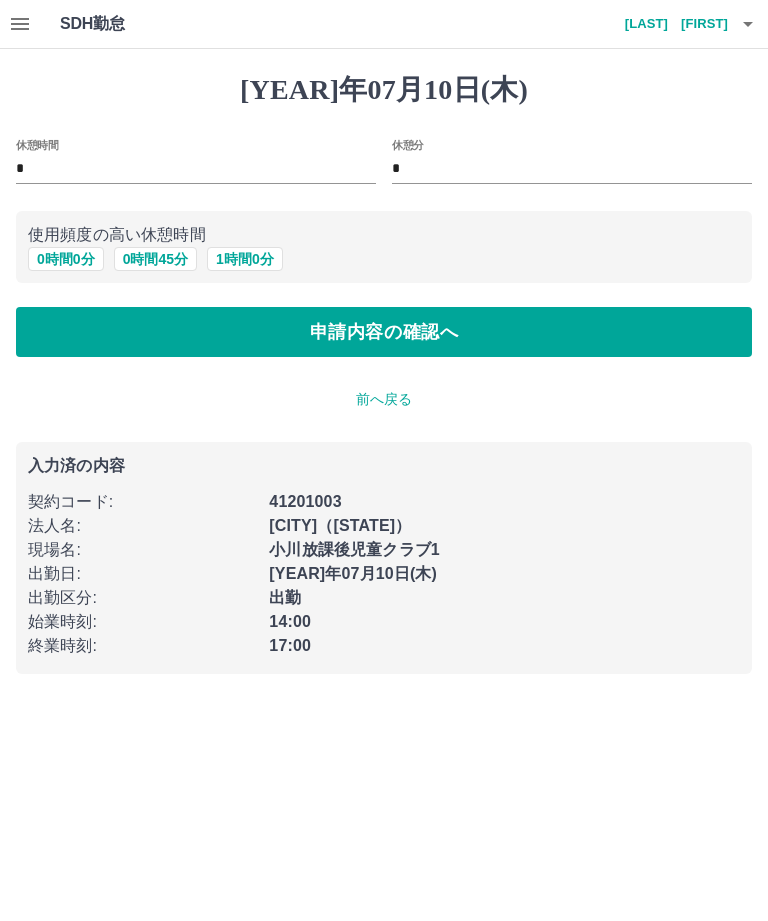 click on "申請内容の確認へ" at bounding box center [384, 332] 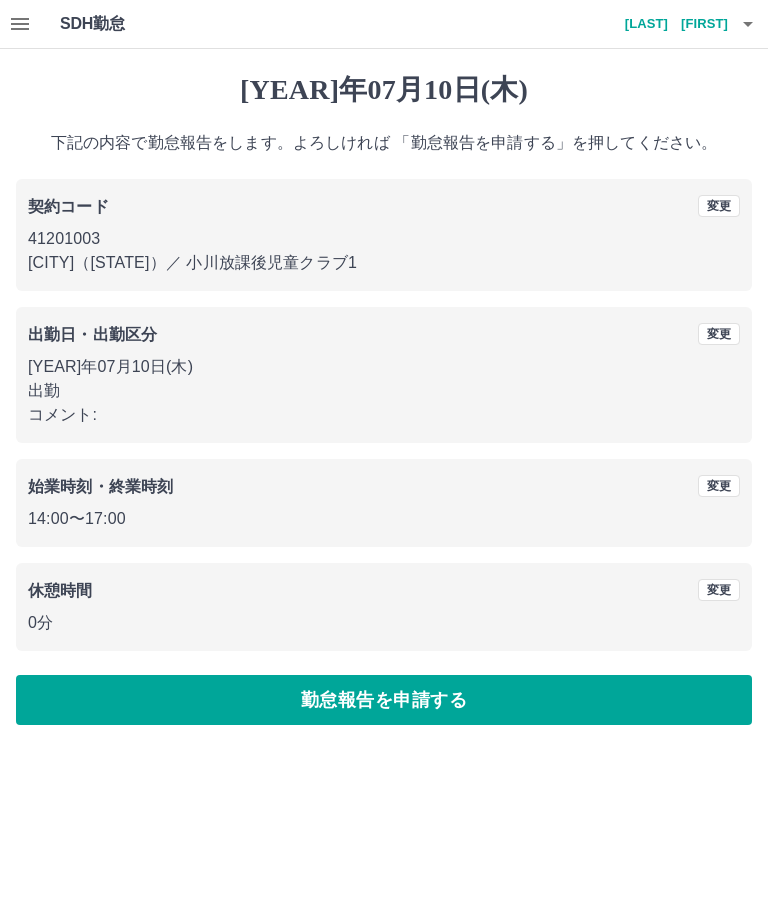 click on "勤怠報告を申請する" at bounding box center [384, 700] 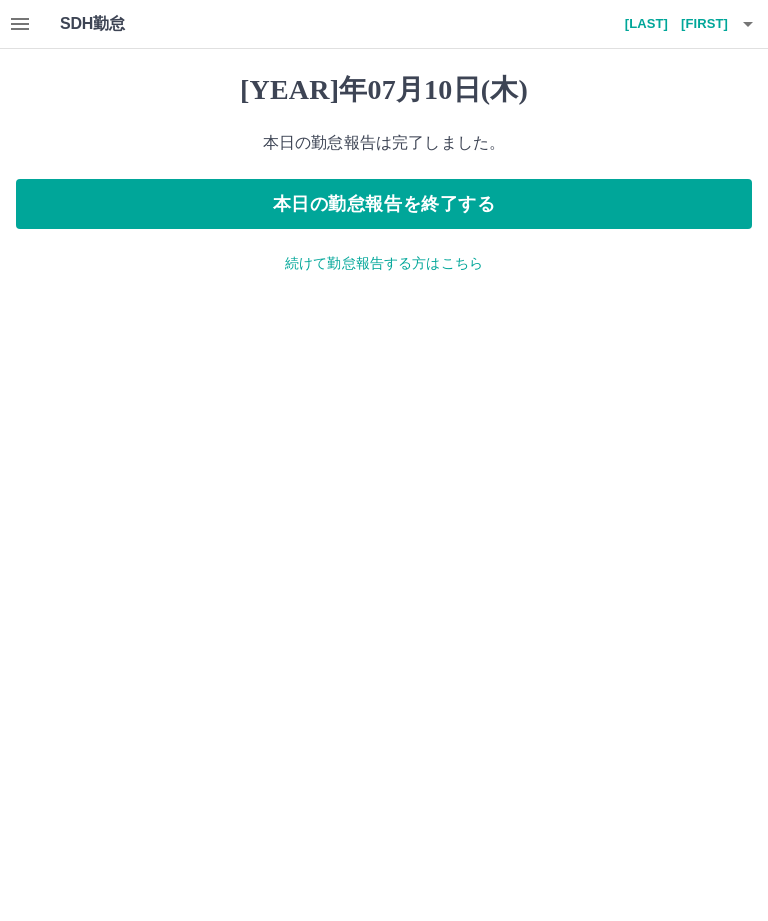 click on "本日の勤怠報告を終了する" at bounding box center [384, 204] 